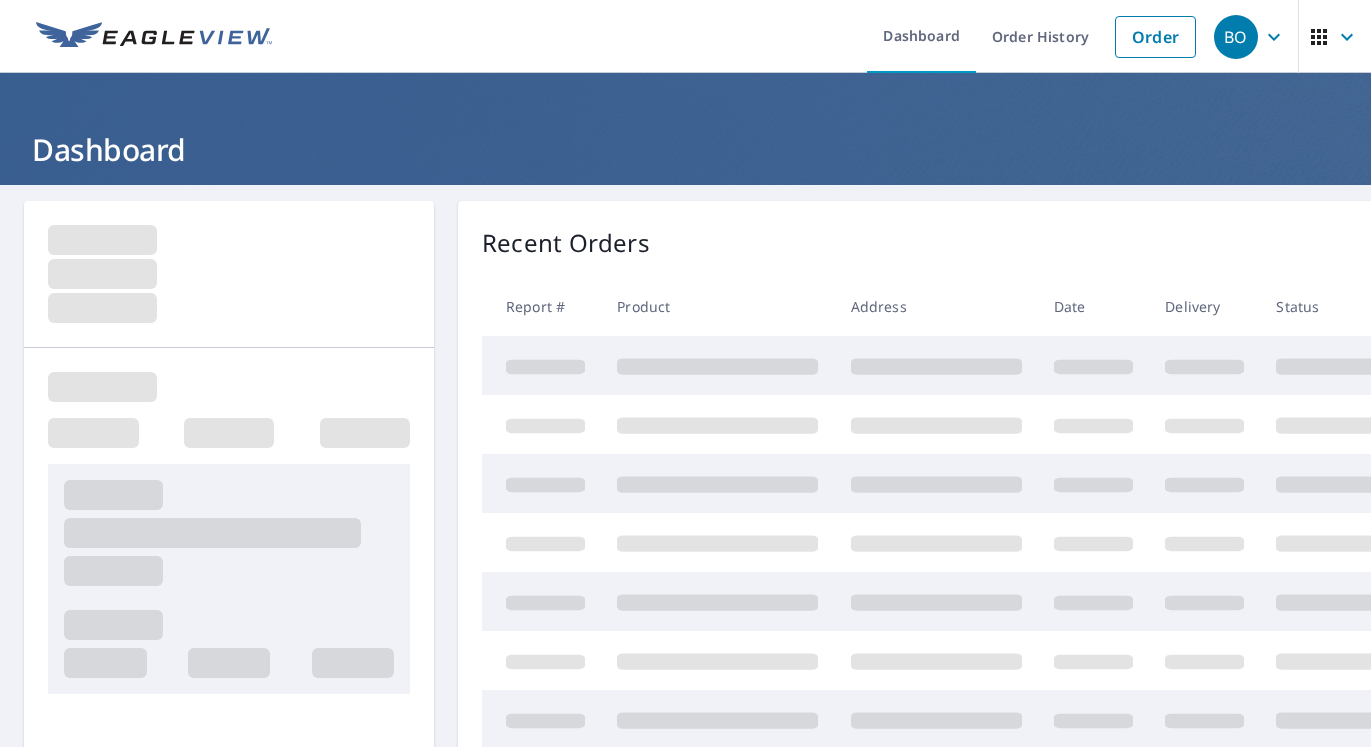 scroll, scrollTop: 0, scrollLeft: 0, axis: both 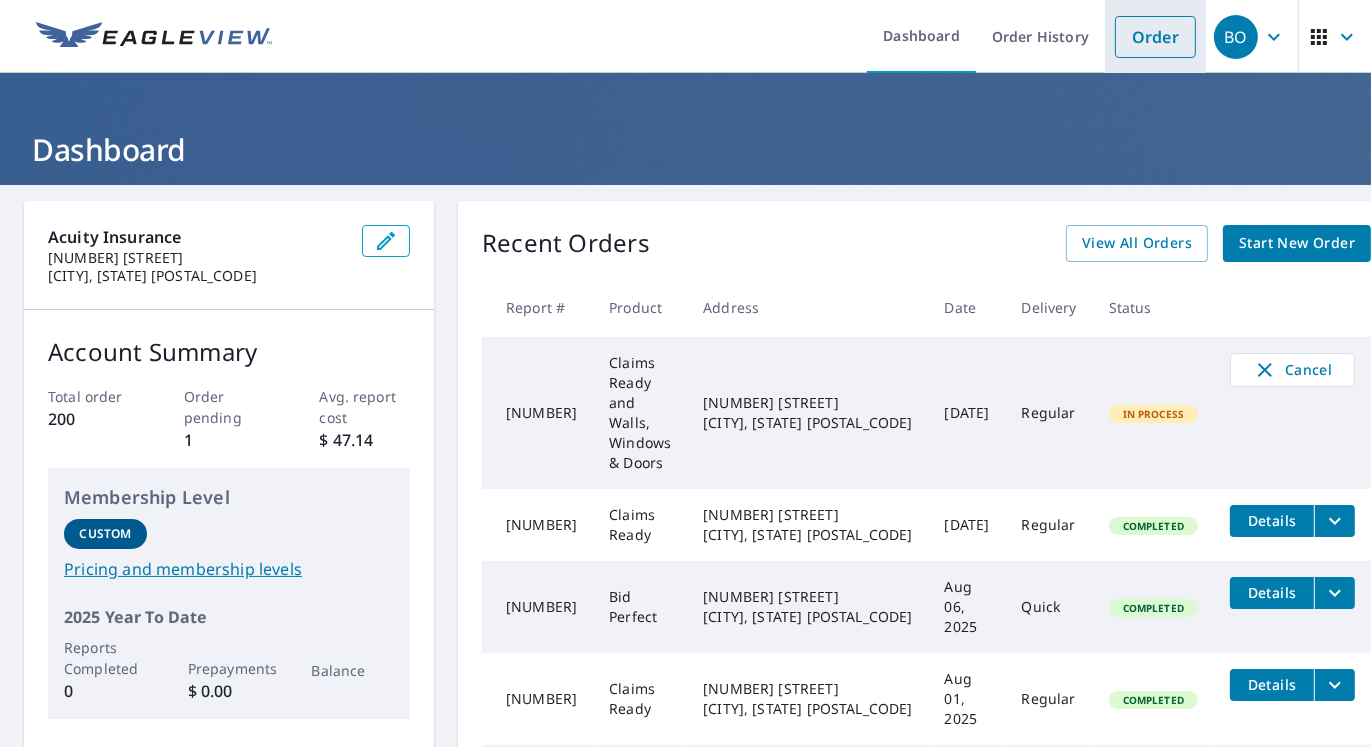 click on "Order" at bounding box center (1155, 37) 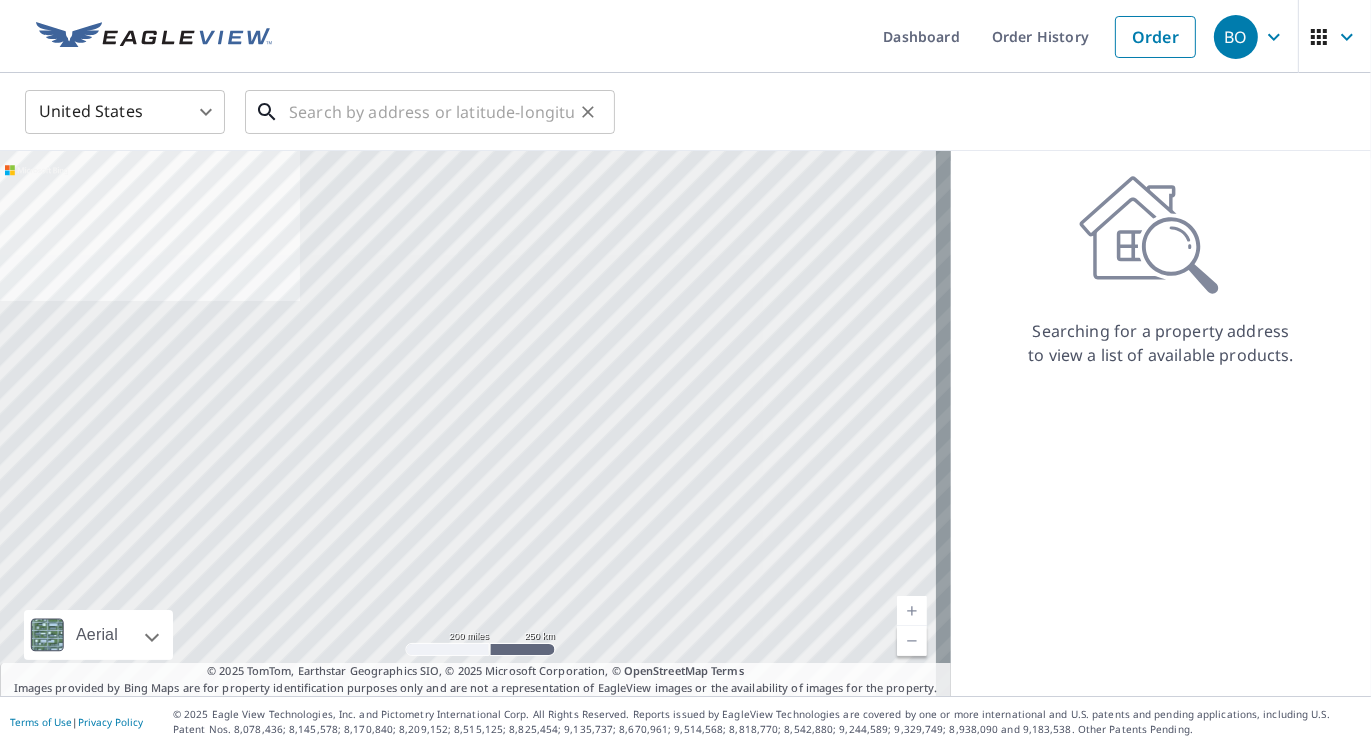 click at bounding box center (431, 112) 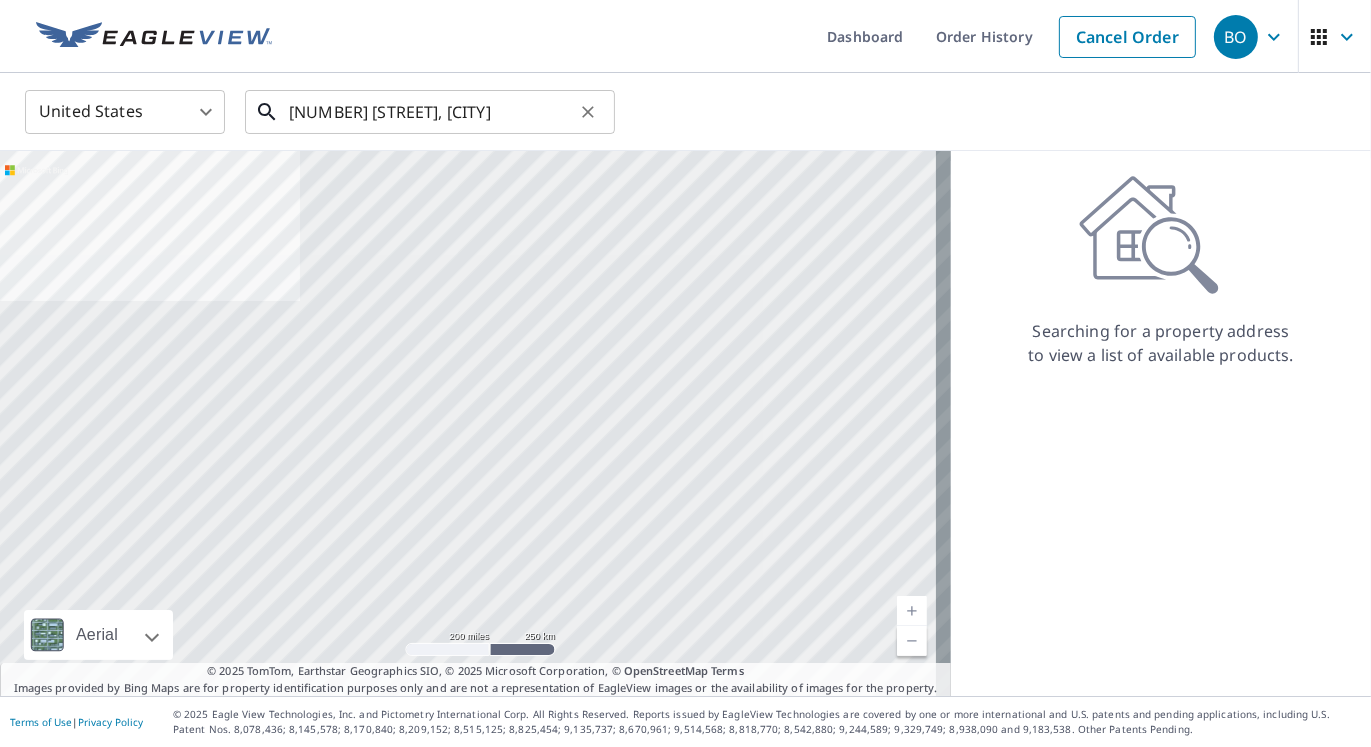drag, startPoint x: 424, startPoint y: 54, endPoint x: 537, endPoint y: 102, distance: 122.77215 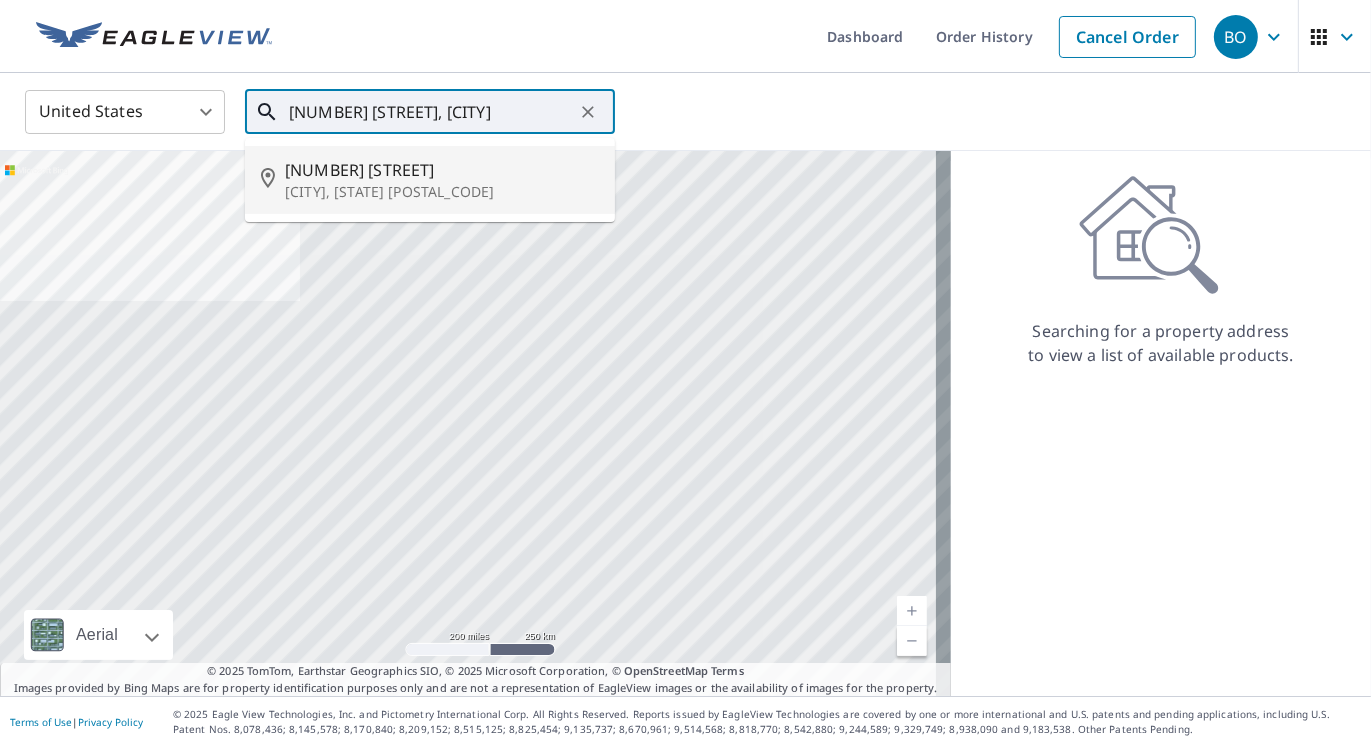 click on "[CITY], [STATE] [POSTAL_CODE]" at bounding box center [442, 192] 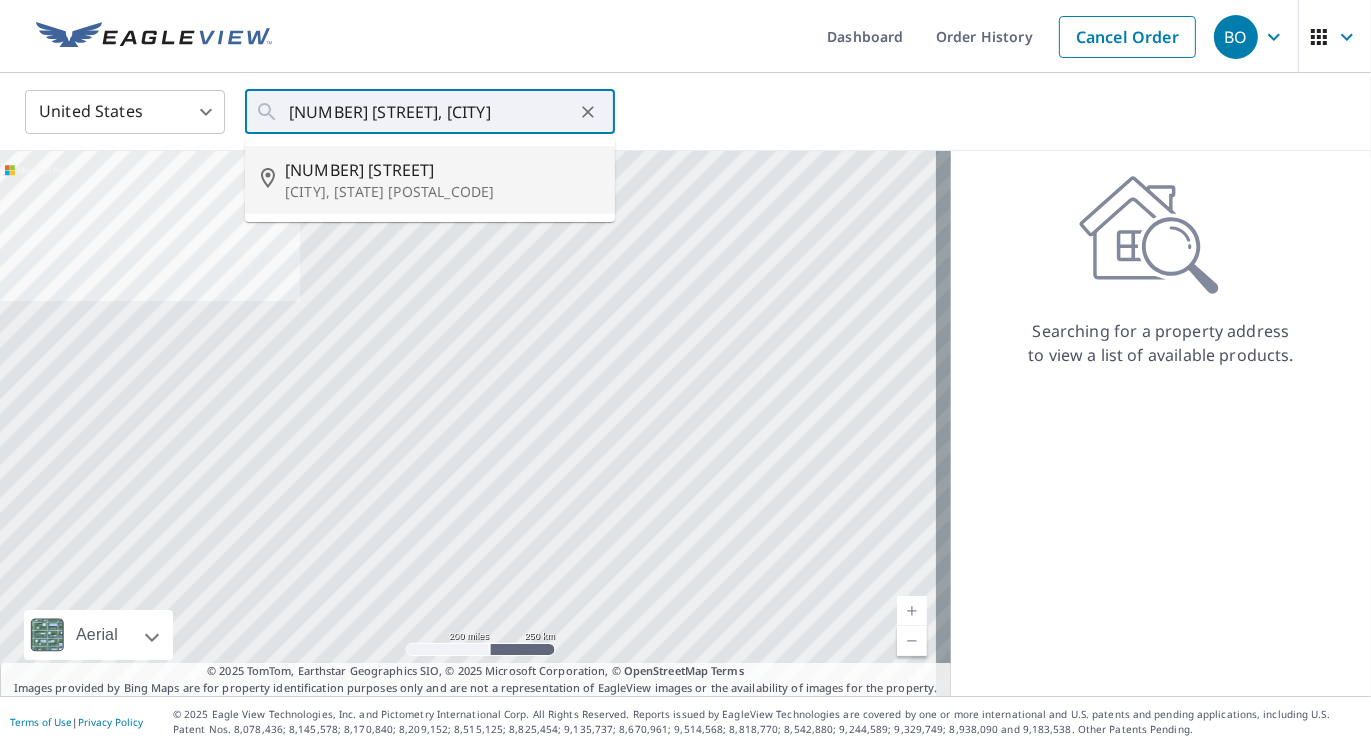 type on "[NUMBER] [STREET] [CITY], [STATE] [POSTAL_CODE]" 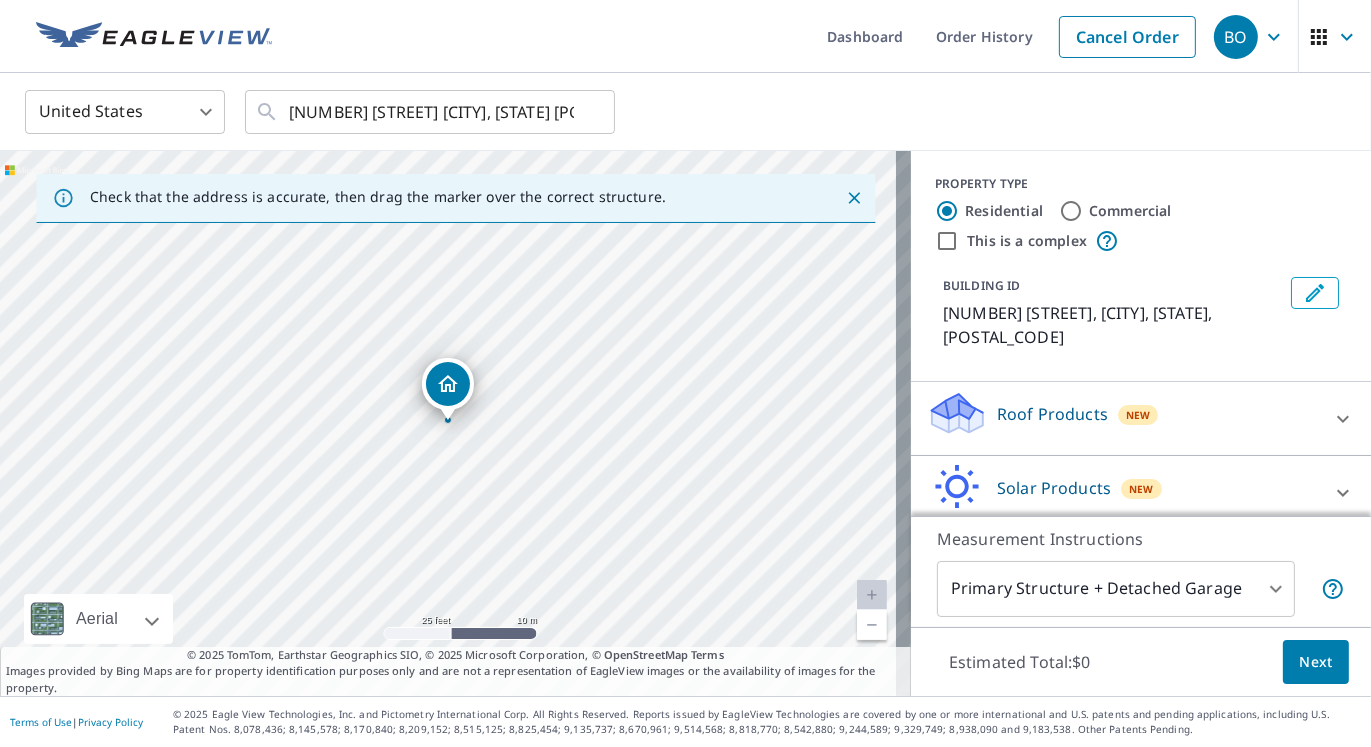 click on "Roof Products" at bounding box center [1052, 414] 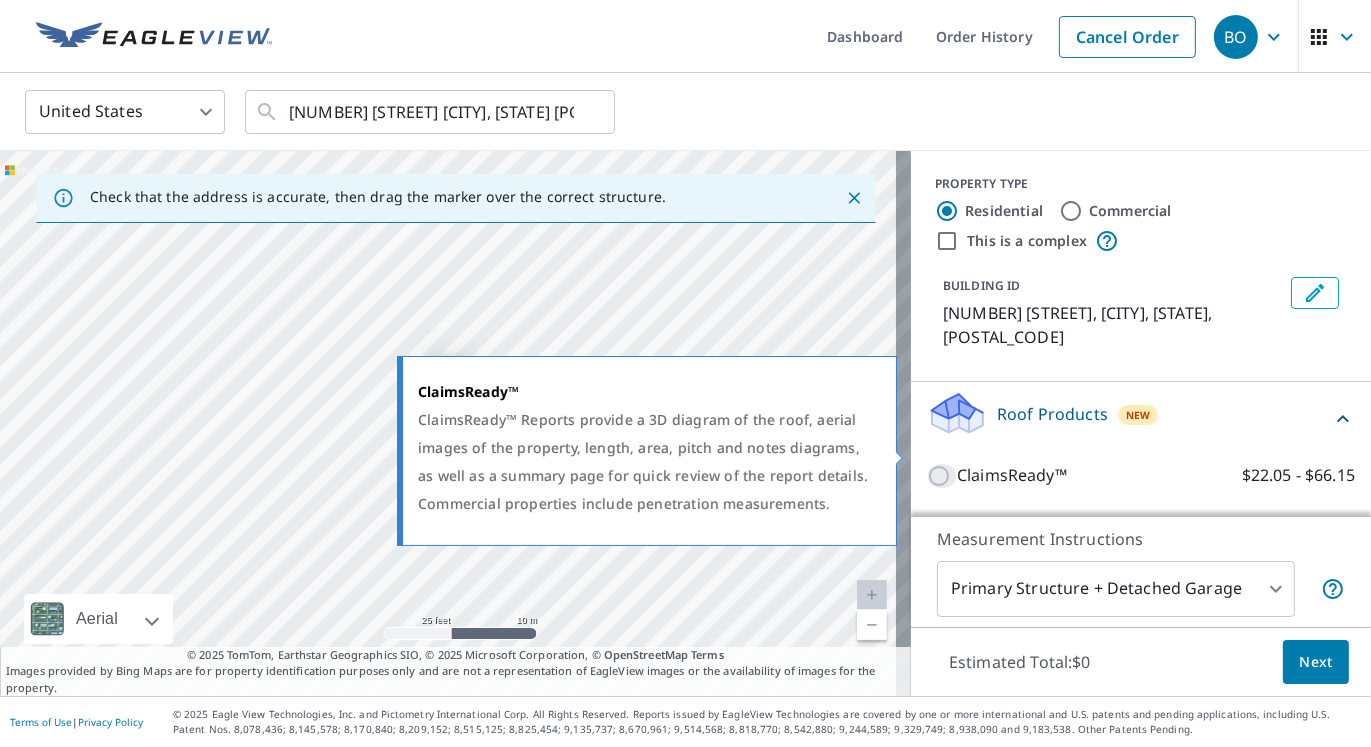 click on "ClaimsReady™ $22.05 - $66.15" at bounding box center [942, 476] 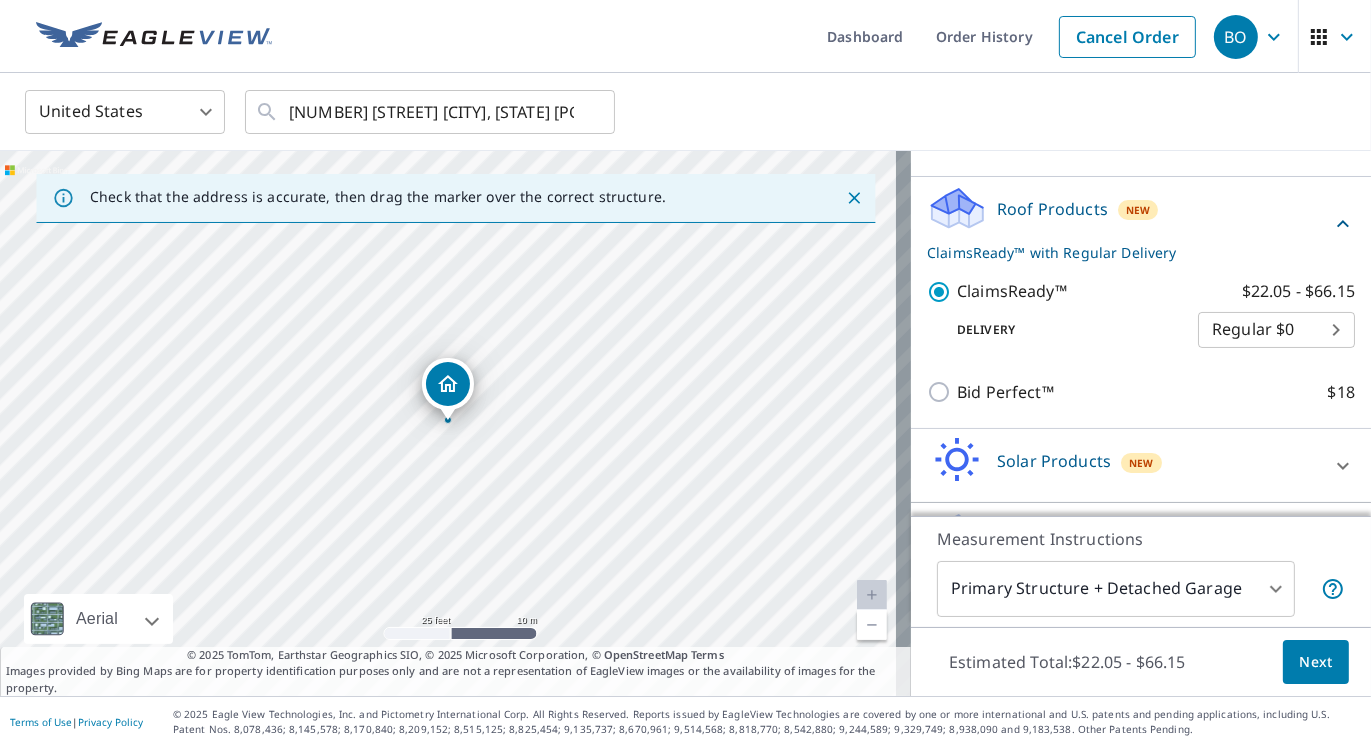scroll, scrollTop: 242, scrollLeft: 0, axis: vertical 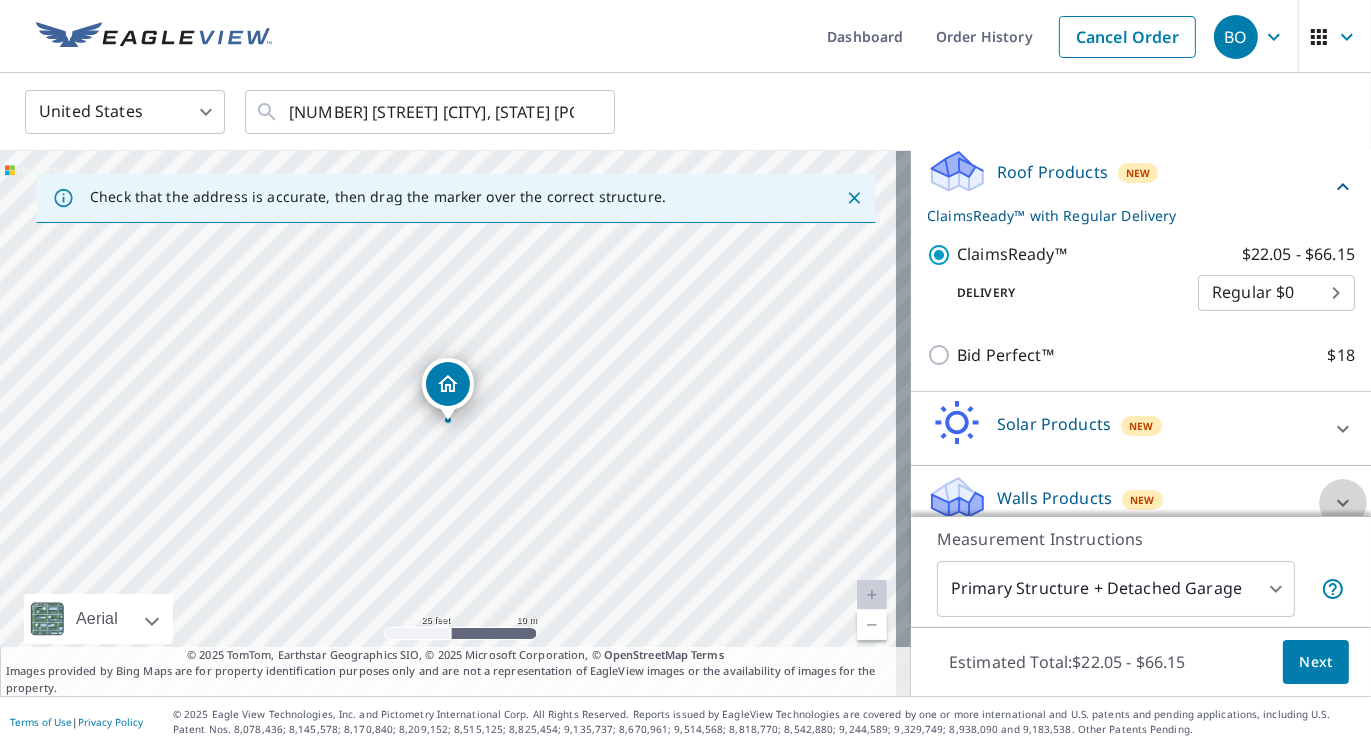 click 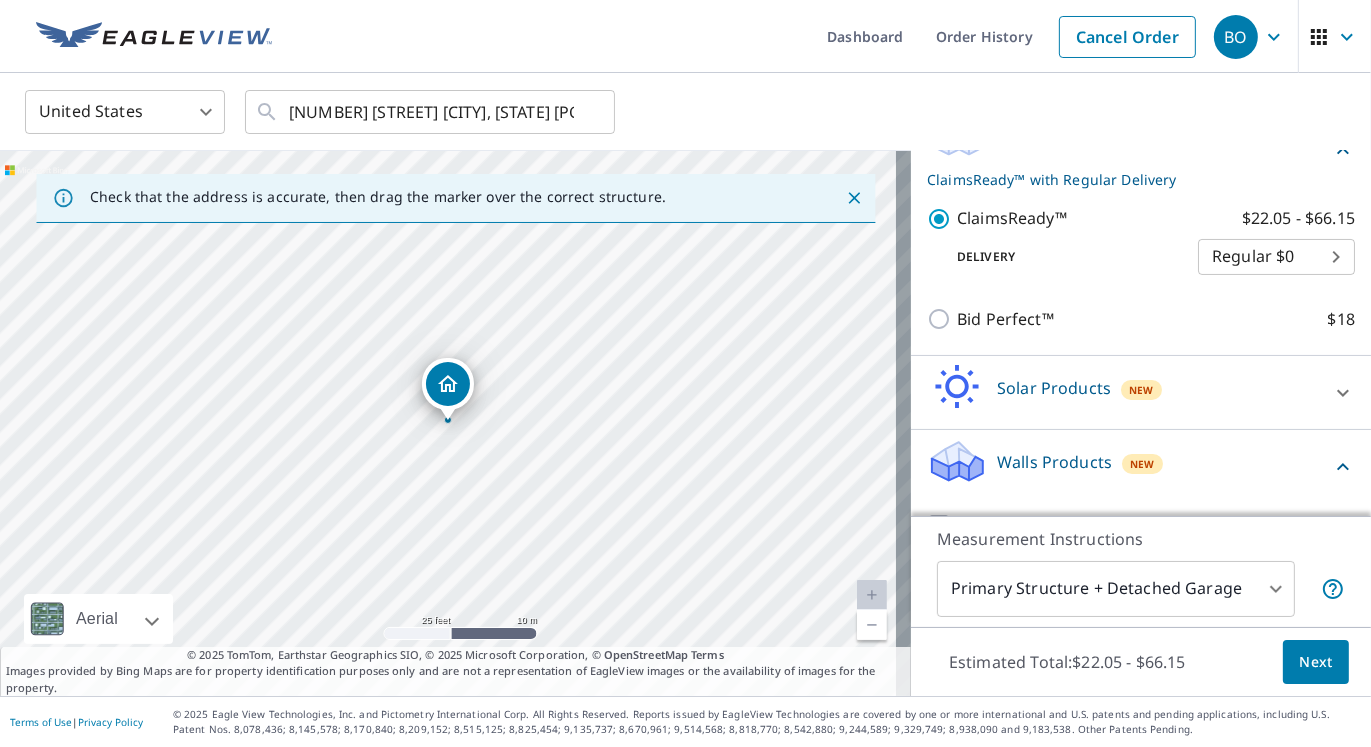 scroll, scrollTop: 299, scrollLeft: 0, axis: vertical 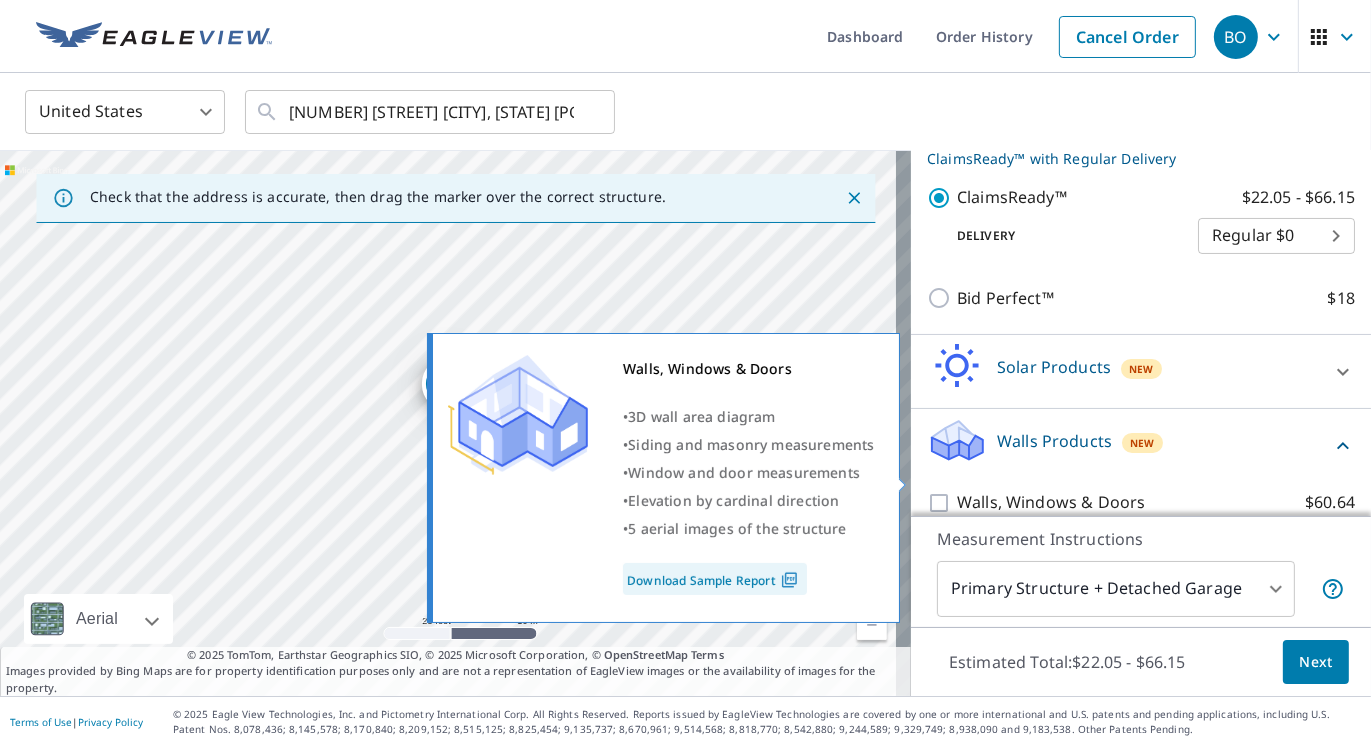 click on "Walls, Windows & Doors $60.64" at bounding box center (942, 503) 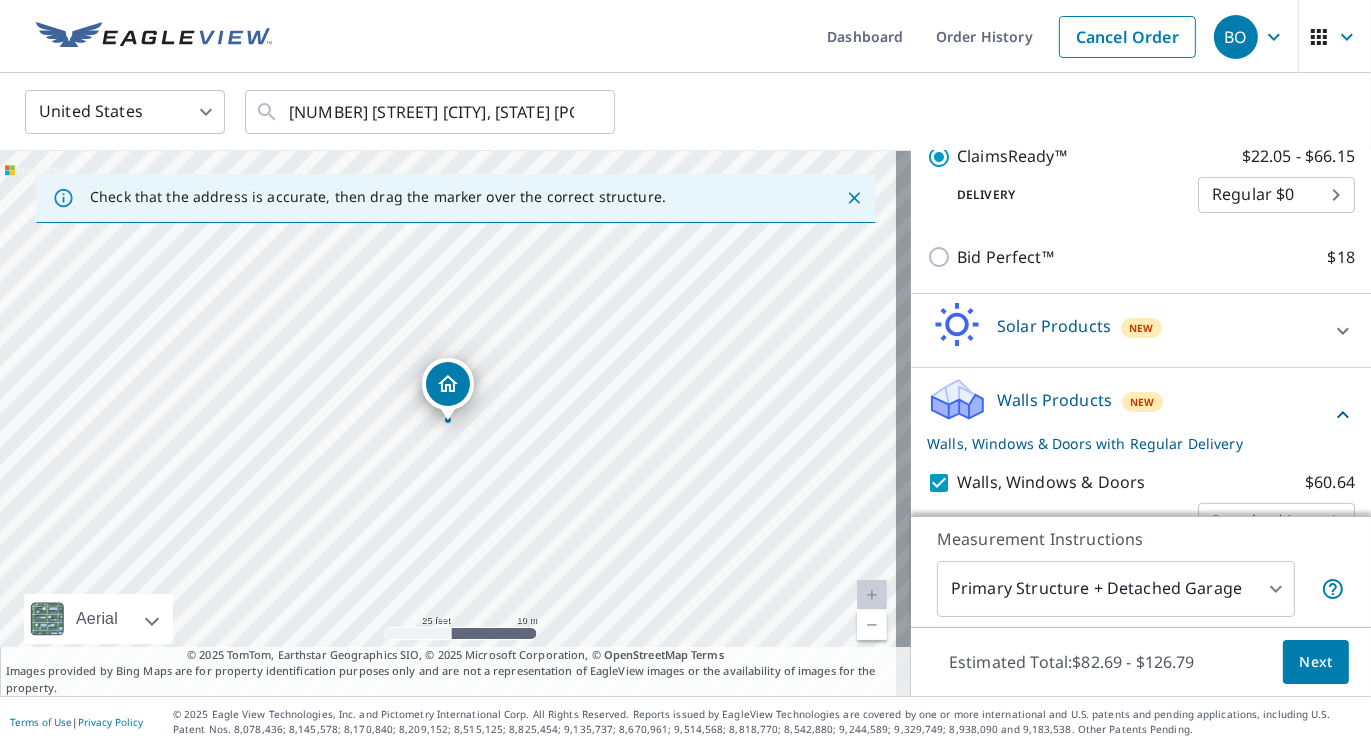scroll, scrollTop: 363, scrollLeft: 0, axis: vertical 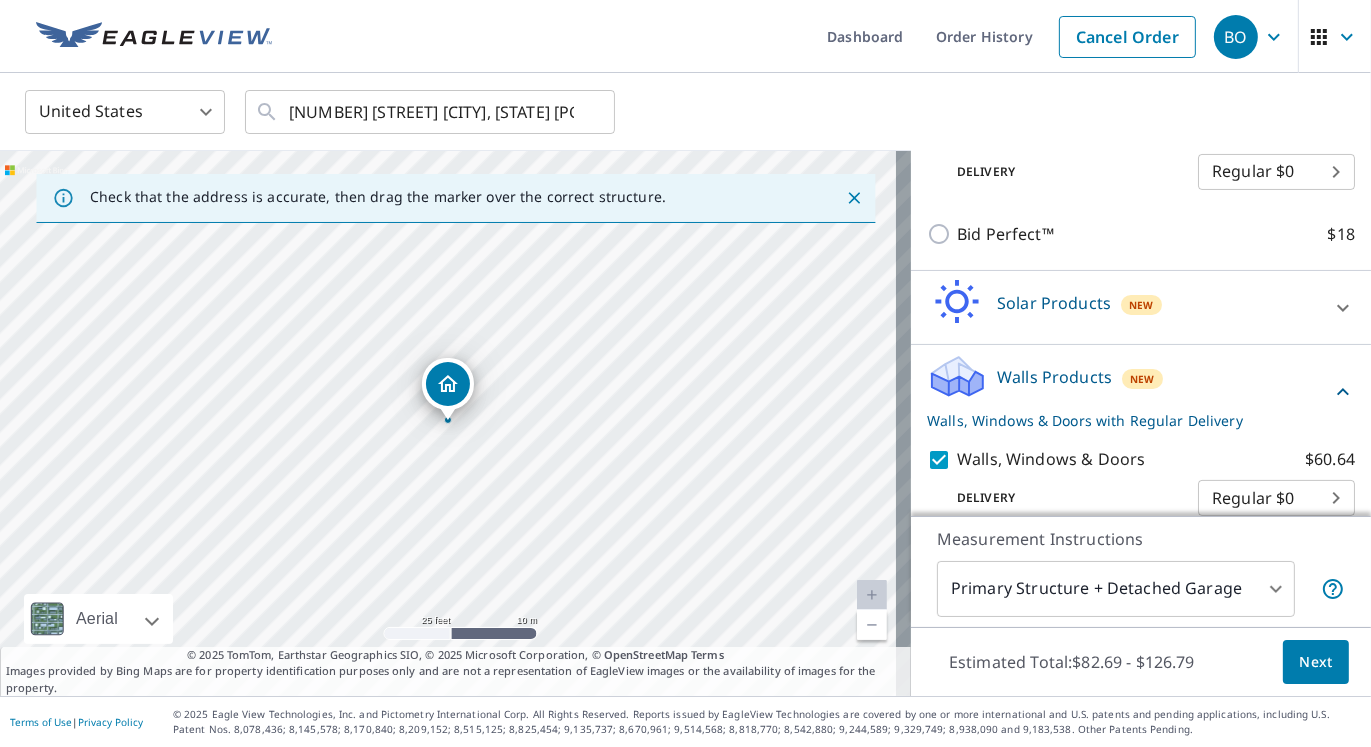 click on "BO BO
Dashboard Order History Cancel Order BO United States US ​ [NUMBER] [STREET], [CITY], [STATE] [POSTAL_CODE] ​ Check that the address is accurate, then drag the marker over the correct structure. [NUMBER] [STREET], [CITY], [STATE] [POSTAL_CODE] Aerial Road A standard road map Aerial A detailed look from above Labels Labels 25 feet 10 m © 2025 TomTom, © Vexcel Imaging, © 2025 Microsoft Corporation,  © OpenStreetMap Terms © 2025 TomTom, Earthstar Geographics SIO, © 2025 Microsoft Corporation, ©   OpenStreetMap   Terms Images provided by Bing Maps are for property identification purposes only and are not a representation of EagleView images or the availability of images for the property. PROPERTY TYPE Residential Commercial This is a complex BUILDING ID [NUMBER] [STREET], [CITY], [STATE], [POSTAL_CODE] Roof Products New ClaimsReady™ with Regular Delivery ClaimsReady™ $22.05 - $66.15 Delivery Regular $0 8 ​ Bid Perfect™ $18 Solar Products New TrueDesign for Sales $30 TrueDesign for Planning $105 Walls Products 8" at bounding box center [685, 373] 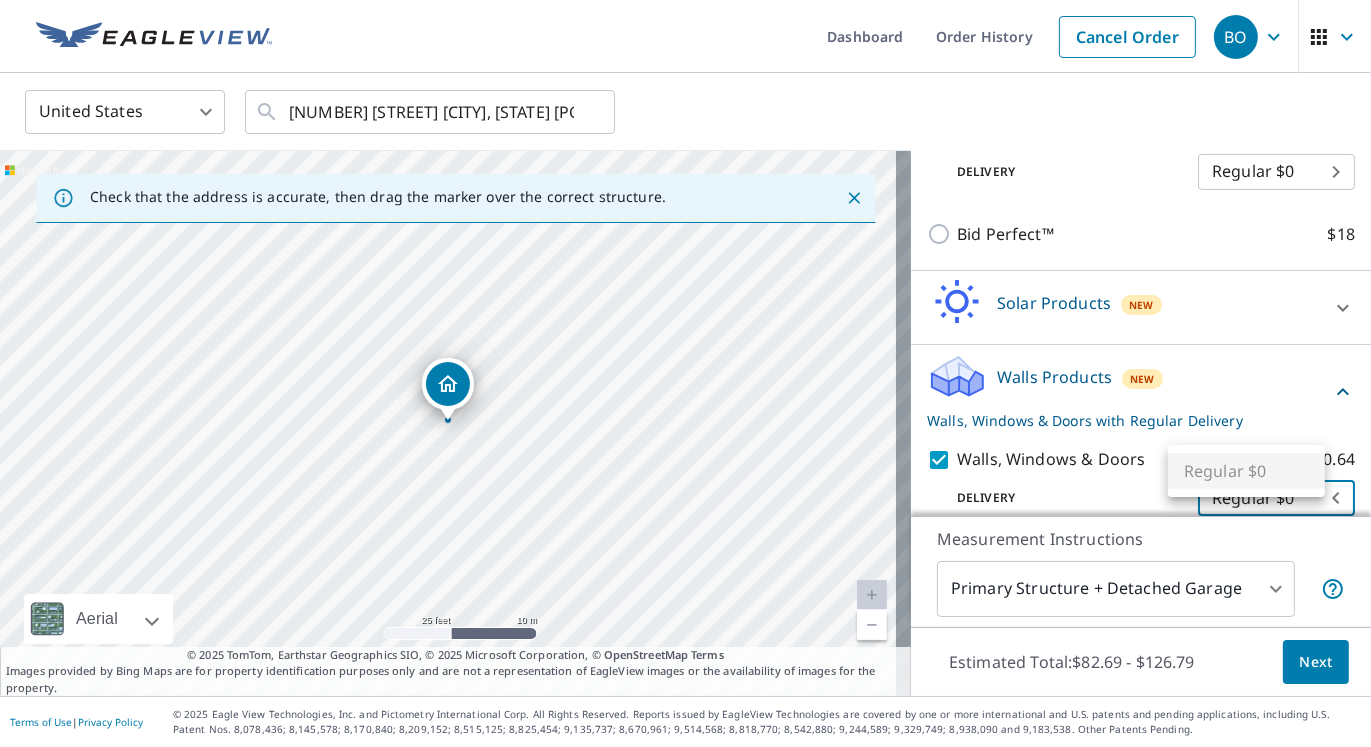 click on "Regular $0" at bounding box center [1246, 471] 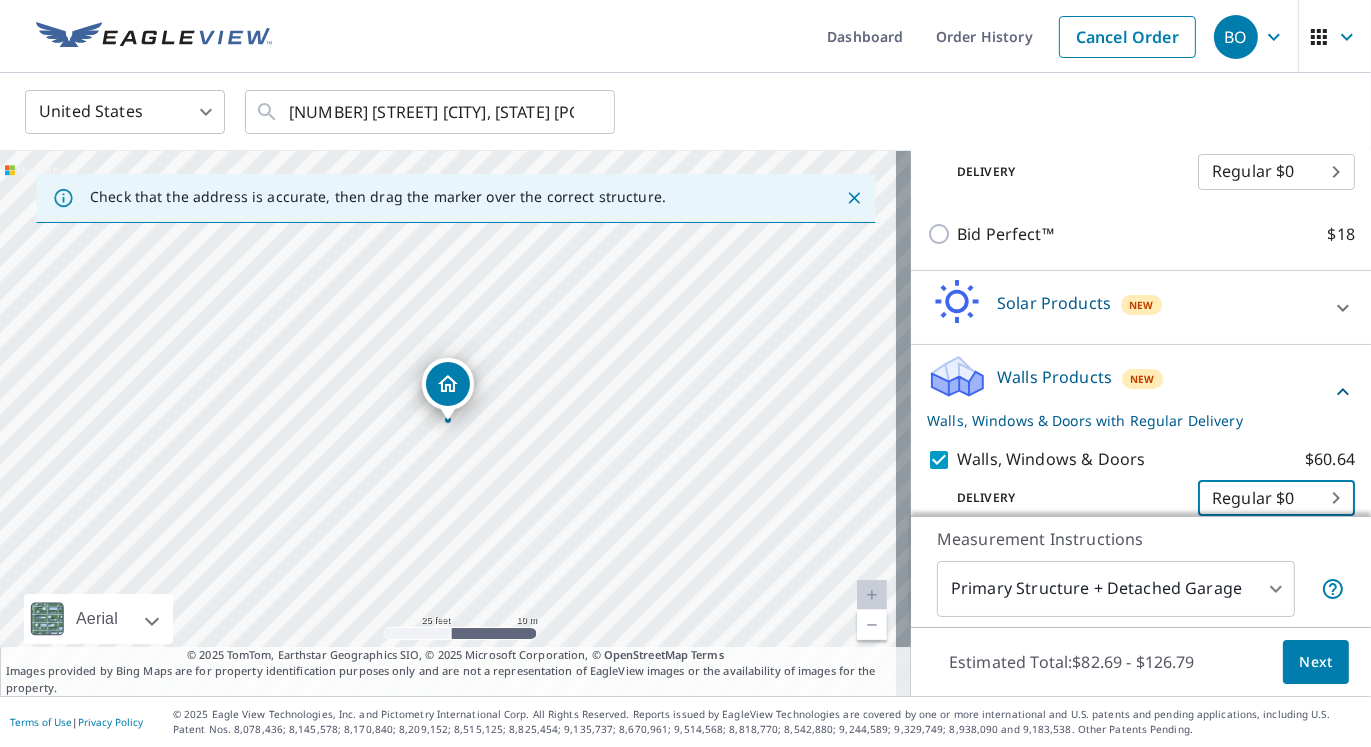 click on "BO BO
Dashboard Order History Cancel Order BO United States US ​ [NUMBER] [STREET], [CITY], [STATE] [POSTAL_CODE] ​ Check that the address is accurate, then drag the marker over the correct structure. [NUMBER] [STREET], [CITY], [STATE] [POSTAL_CODE] Aerial Road A standard road map Aerial A detailed look from above Labels Labels 25 feet 10 m © 2025 TomTom, © Vexcel Imaging, © 2025 Microsoft Corporation,  © OpenStreetMap Terms © 2025 TomTom, Earthstar Geographics SIO, © 2025 Microsoft Corporation, ©   OpenStreetMap   Terms Images provided by Bing Maps are for property identification purposes only and are not a representation of EagleView images or the availability of images for the property. PROPERTY TYPE Residential Commercial This is a complex BUILDING ID [NUMBER] [STREET], [CITY], [STATE], [POSTAL_CODE] Roof Products New ClaimsReady™ with Regular Delivery ClaimsReady™ $22.05 - $66.15 Delivery Regular $0 8 ​ Bid Perfect™ $18 Solar Products New TrueDesign for Sales $30 TrueDesign for Planning $105 Walls Products 8" at bounding box center [685, 373] 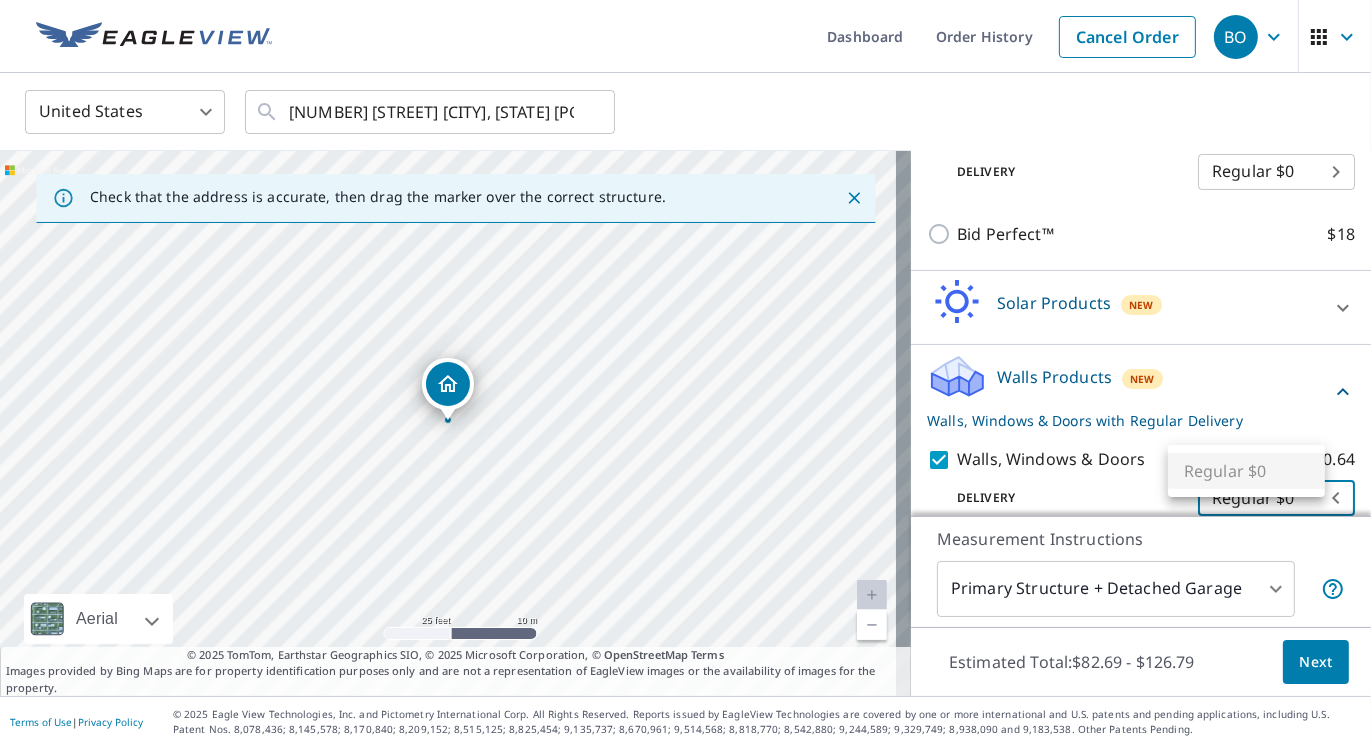 click on "Regular $0" at bounding box center [1246, 471] 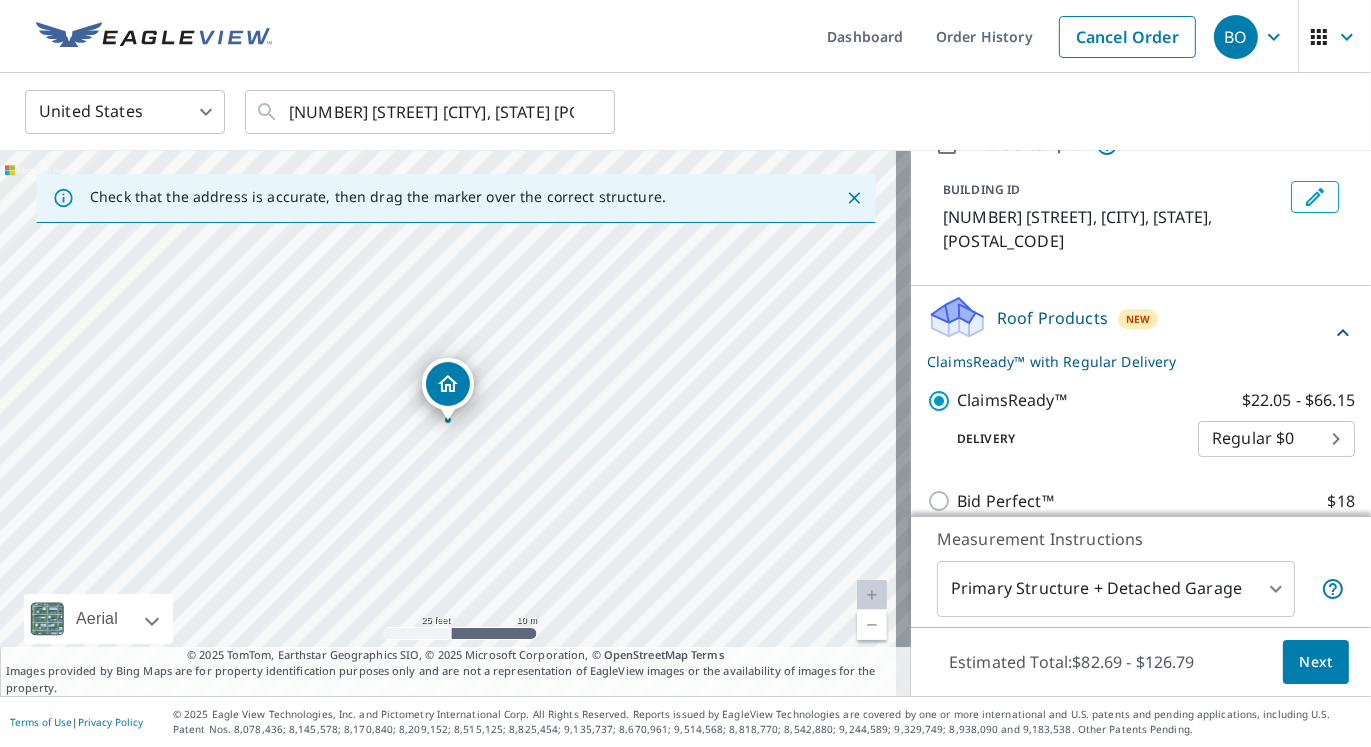 scroll, scrollTop: 363, scrollLeft: 0, axis: vertical 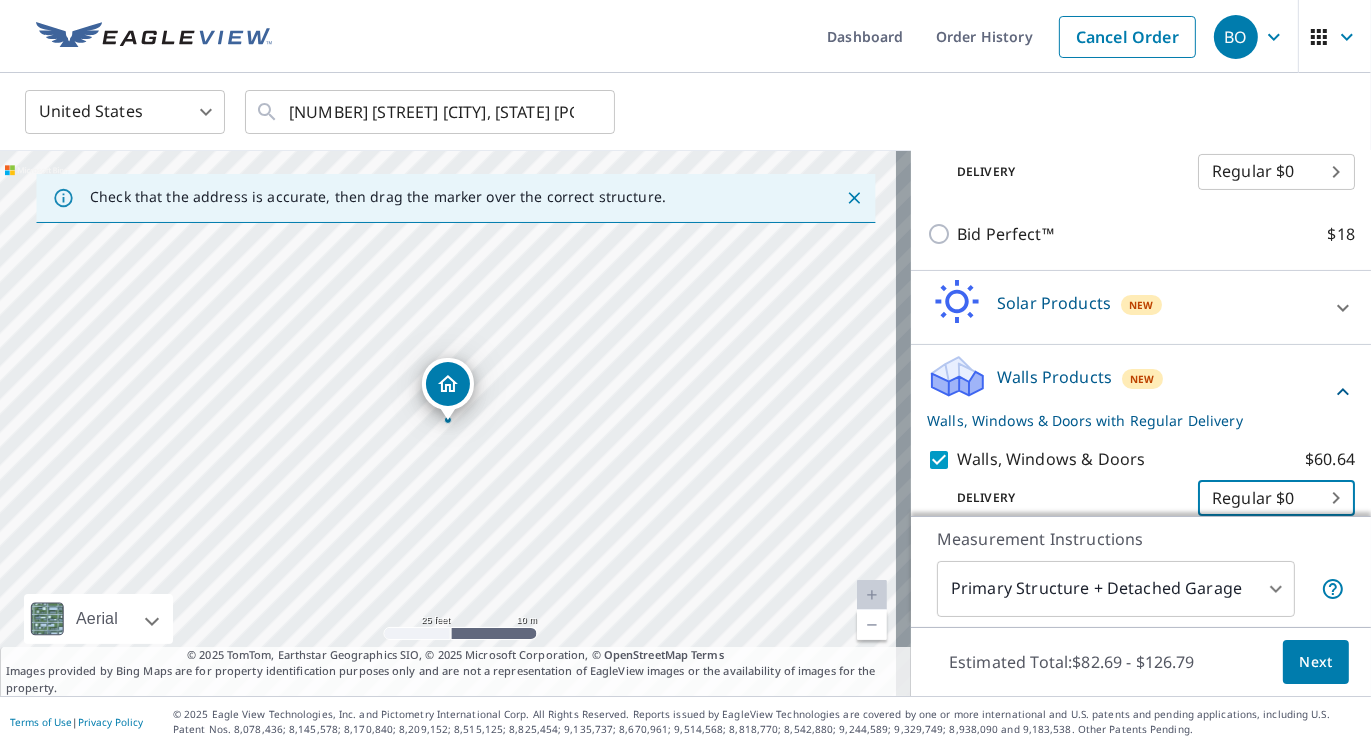 click on "BO BO
Dashboard Order History Cancel Order BO United States US ​ [NUMBER] [STREET], [CITY], [STATE] [POSTAL_CODE] ​ Check that the address is accurate, then drag the marker over the correct structure. [NUMBER] [STREET], [CITY], [STATE] [POSTAL_CODE] Aerial Road A standard road map Aerial A detailed look from above Labels Labels 25 feet 10 m © 2025 TomTom, © Vexcel Imaging, © 2025 Microsoft Corporation,  © OpenStreetMap Terms © 2025 TomTom, Earthstar Geographics SIO, © 2025 Microsoft Corporation, ©   OpenStreetMap   Terms Images provided by Bing Maps are for property identification purposes only and are not a representation of EagleView images or the availability of images for the property. PROPERTY TYPE Residential Commercial This is a complex BUILDING ID [NUMBER] [STREET], [CITY], [STATE], [POSTAL_CODE] Roof Products New ClaimsReady™ with Regular Delivery ClaimsReady™ $22.05 - $66.15 Delivery Regular $0 8 ​ Bid Perfect™ $18 Solar Products New TrueDesign for Sales $30 TrueDesign for Planning $105 Walls Products 8" at bounding box center (685, 373) 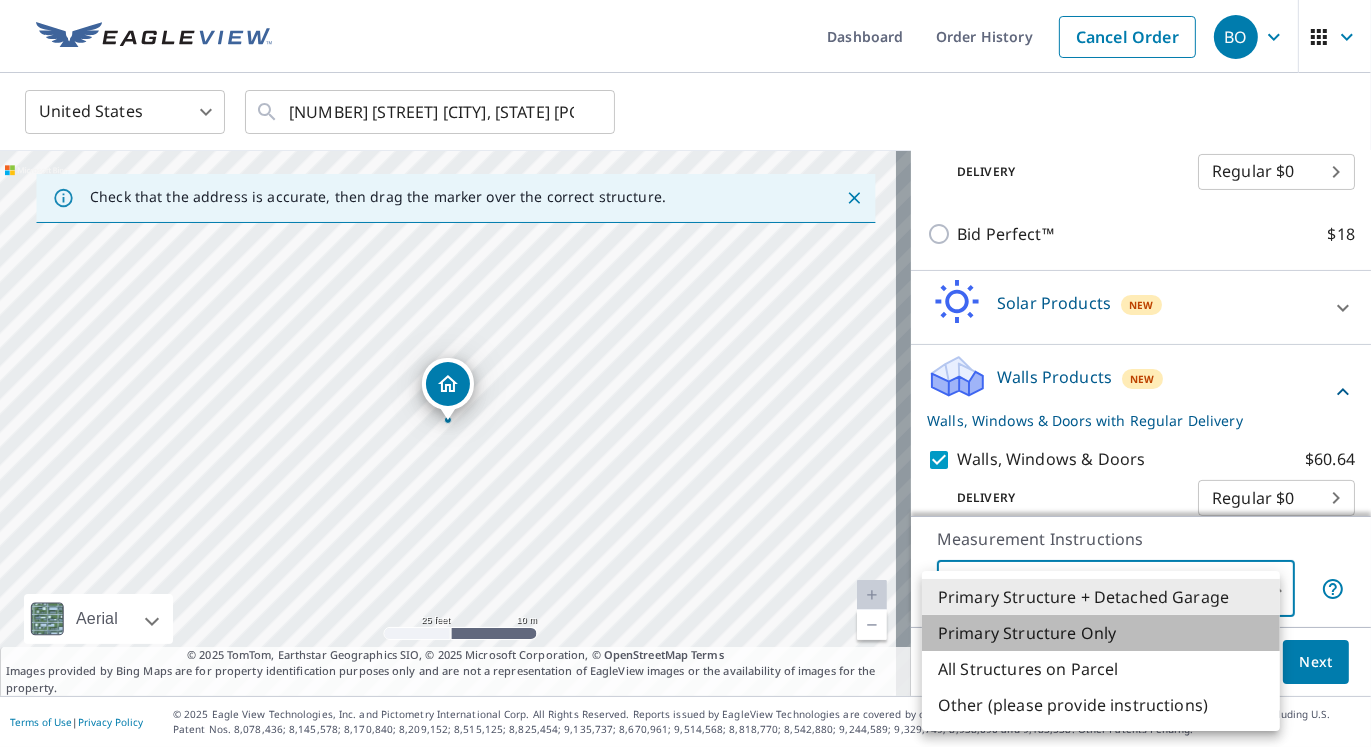 click on "Primary Structure Only" at bounding box center [1101, 633] 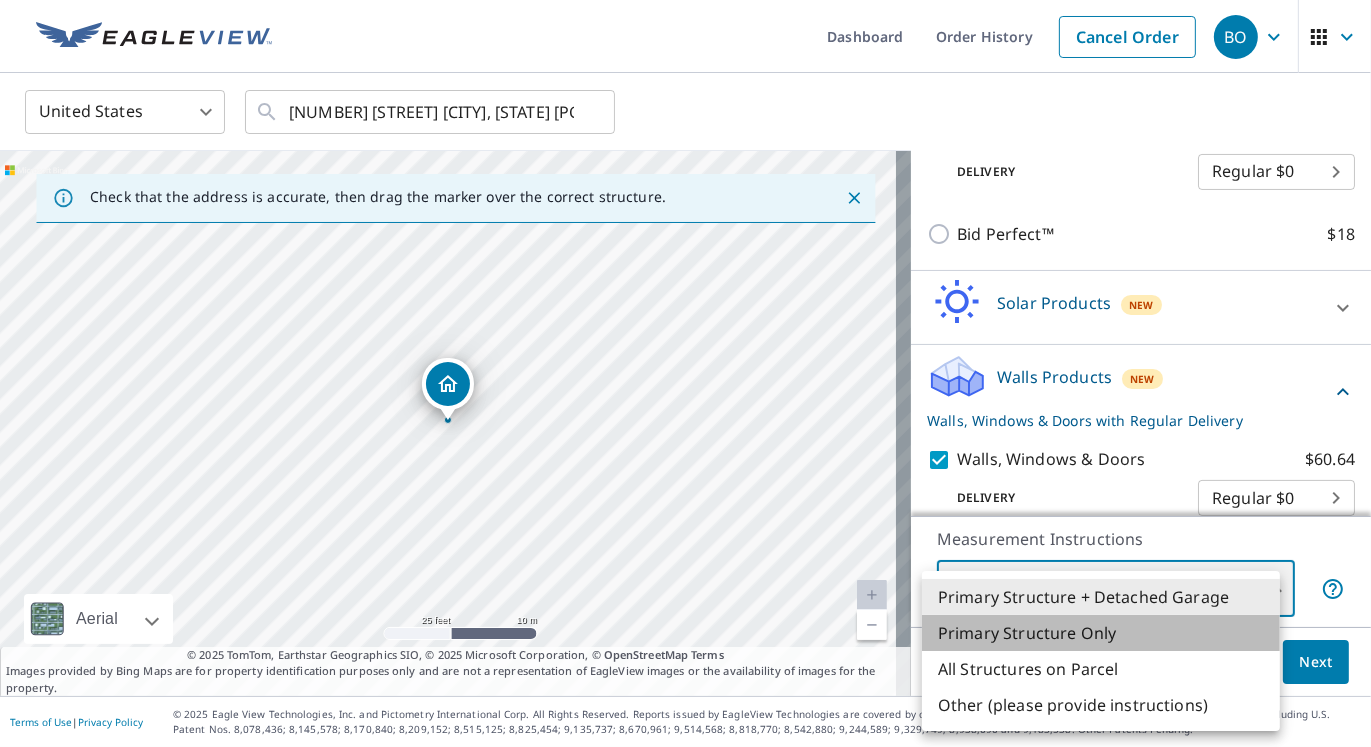 type on "2" 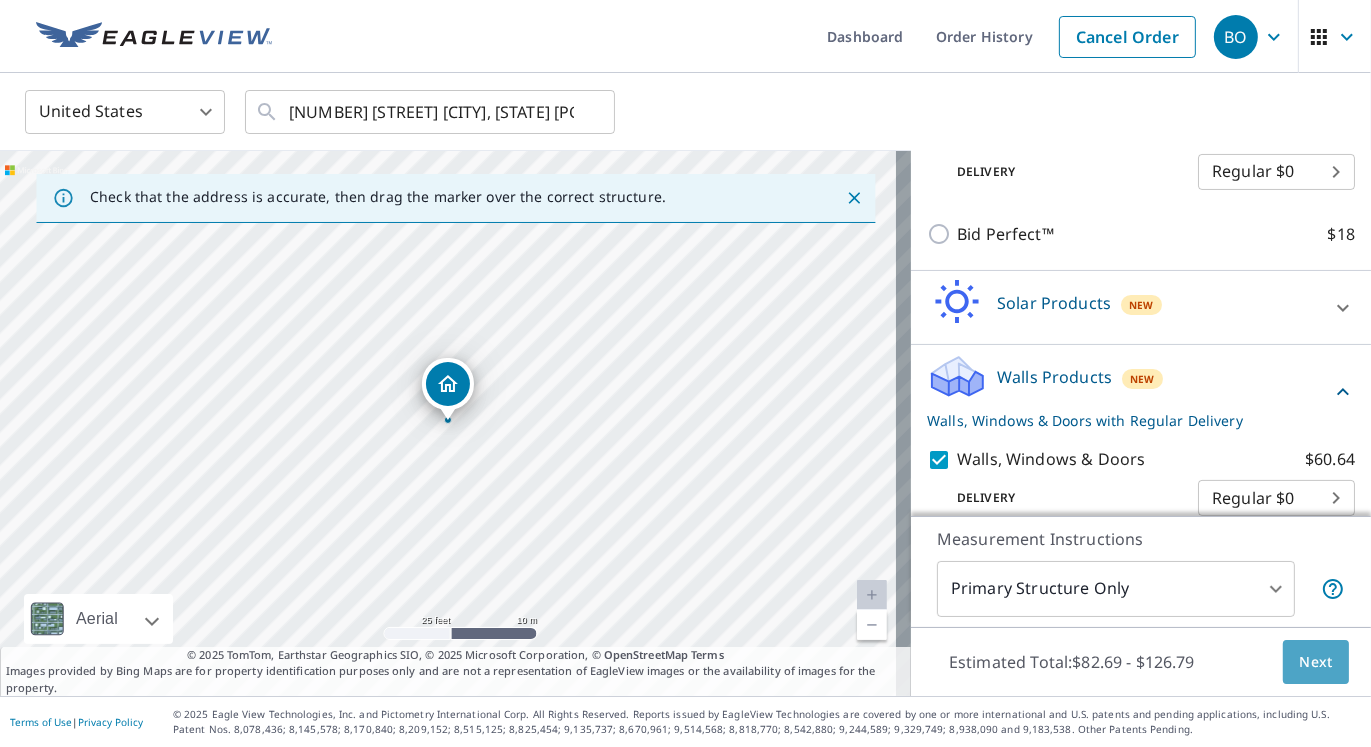 click on "Next" at bounding box center (1316, 662) 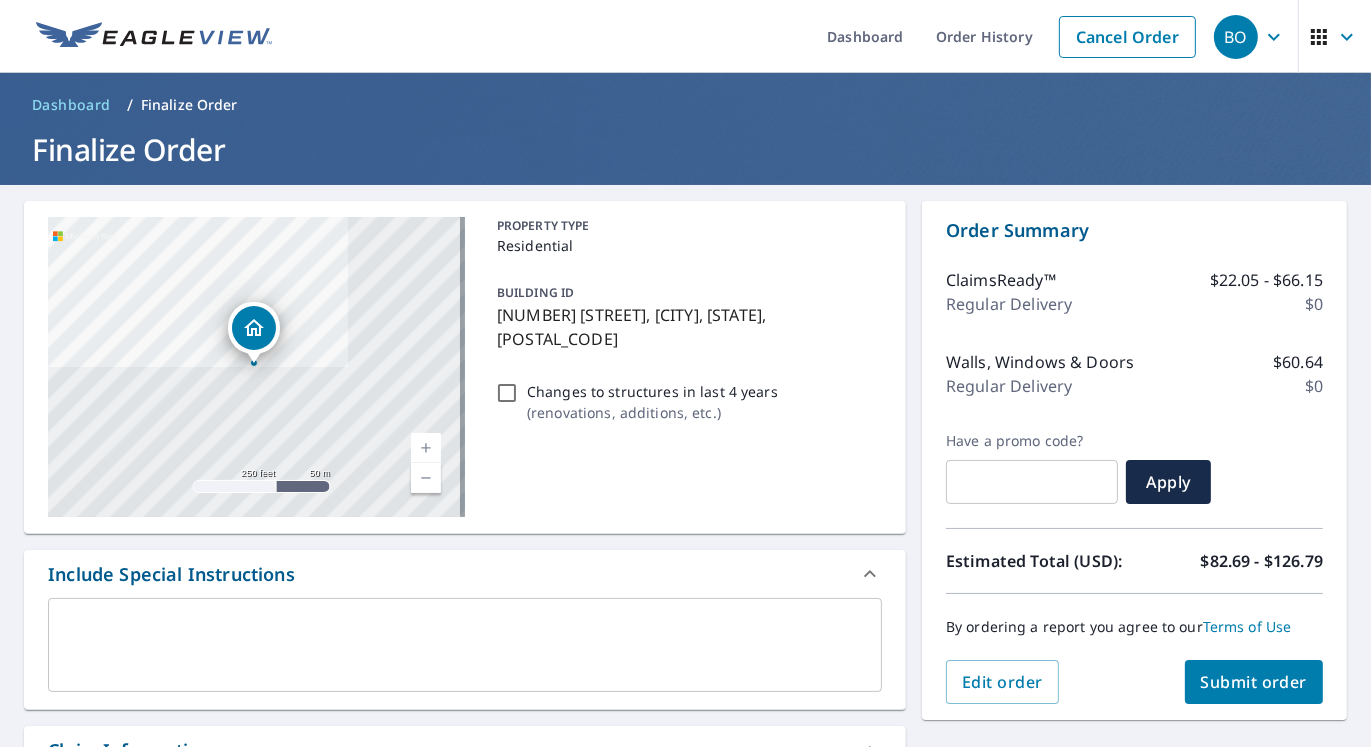 scroll, scrollTop: 266, scrollLeft: 0, axis: vertical 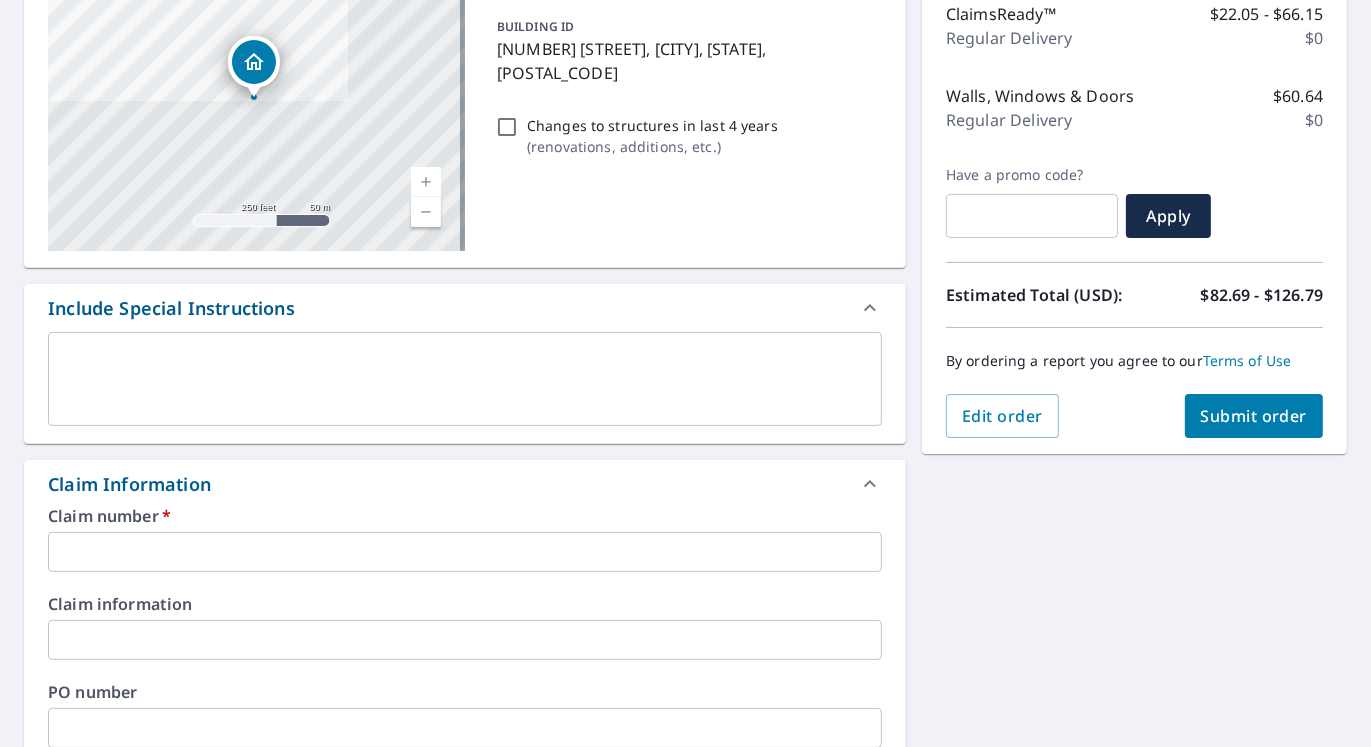 click at bounding box center (465, 552) 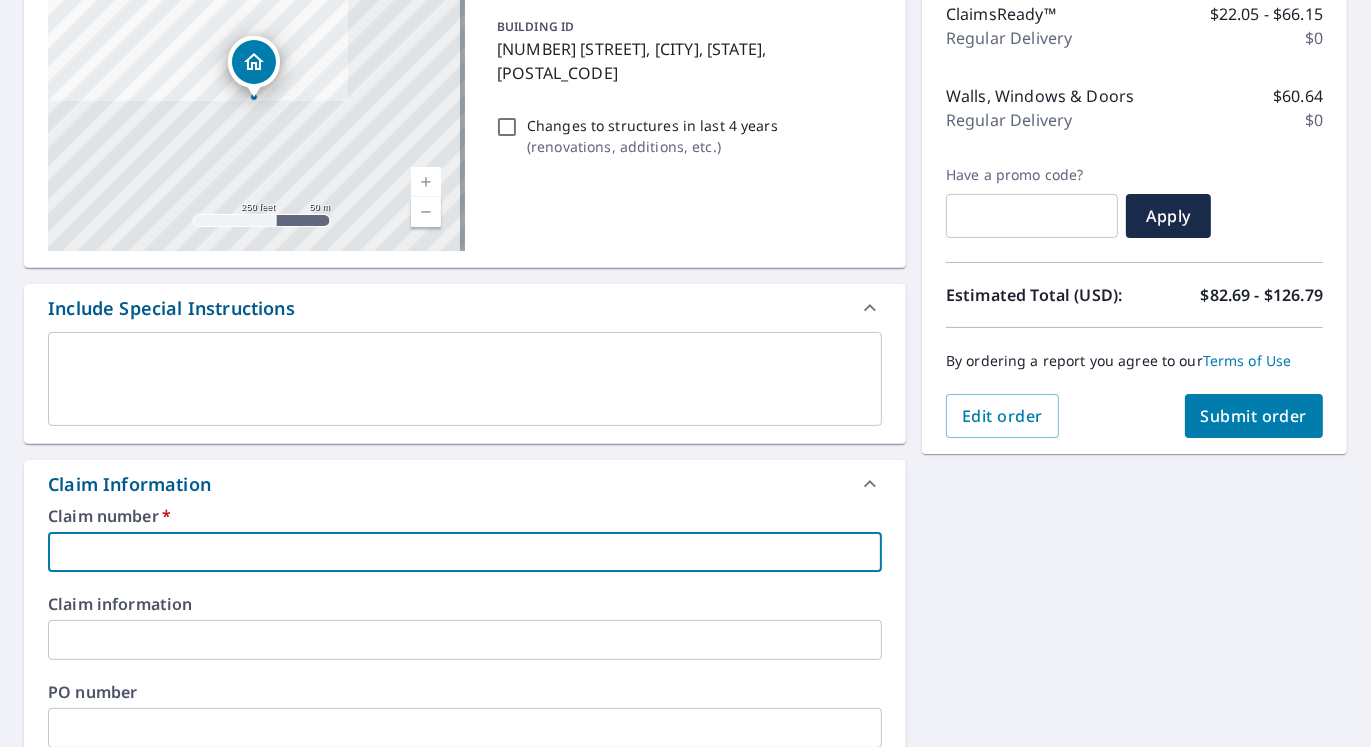 type on "T" 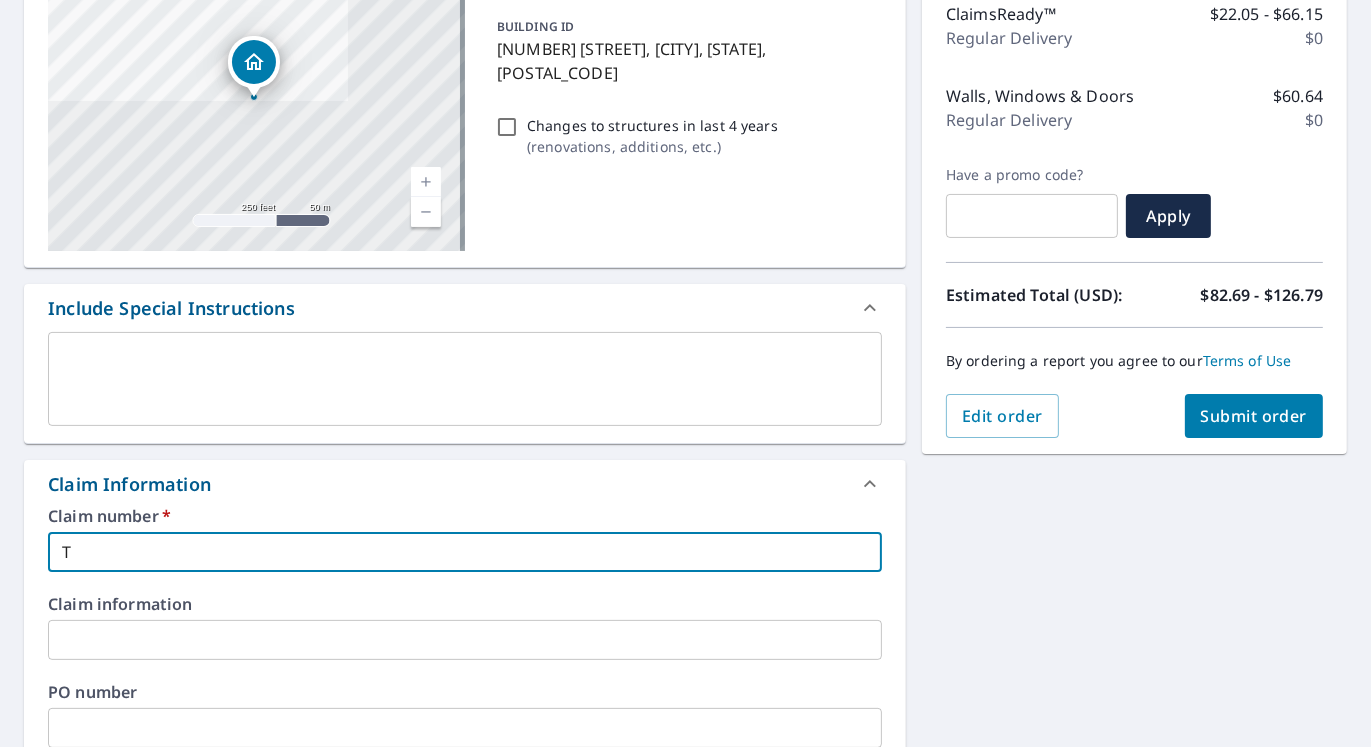 type on "TA" 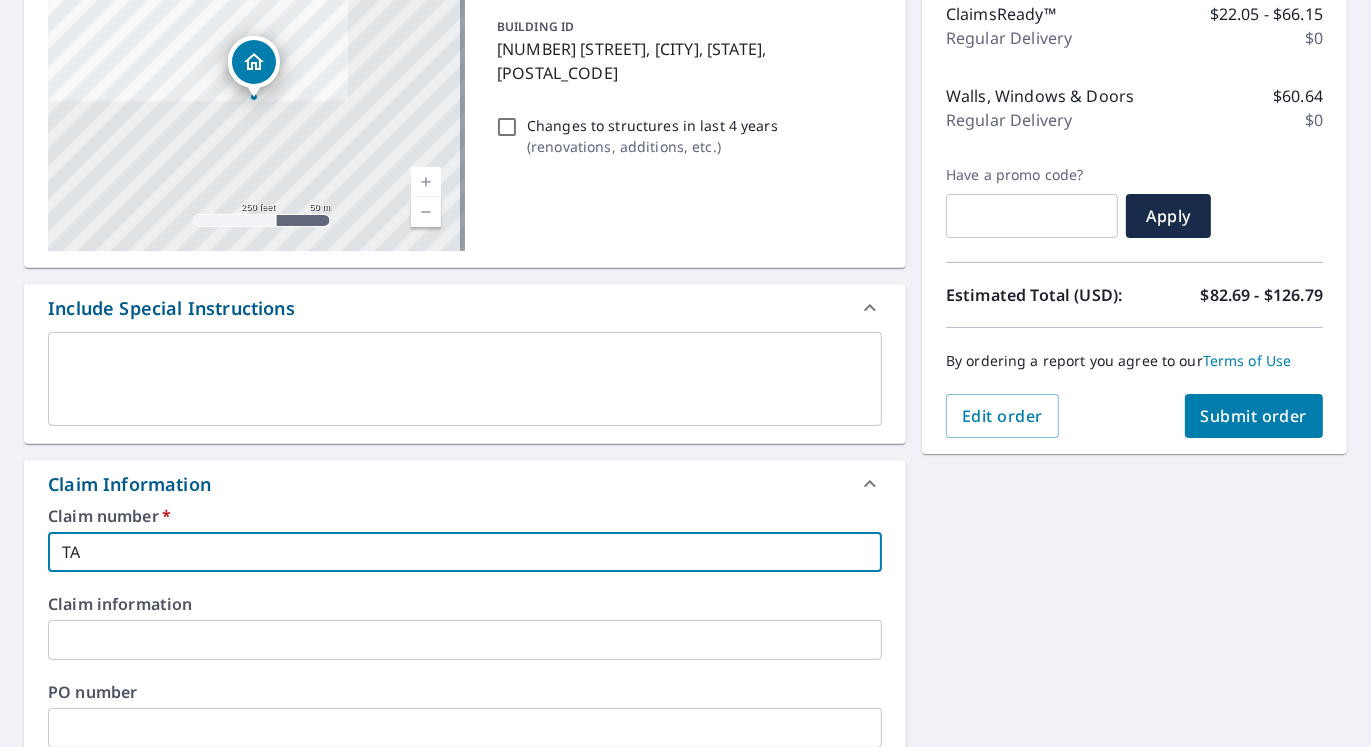 type on "[CLAIM_ID]" 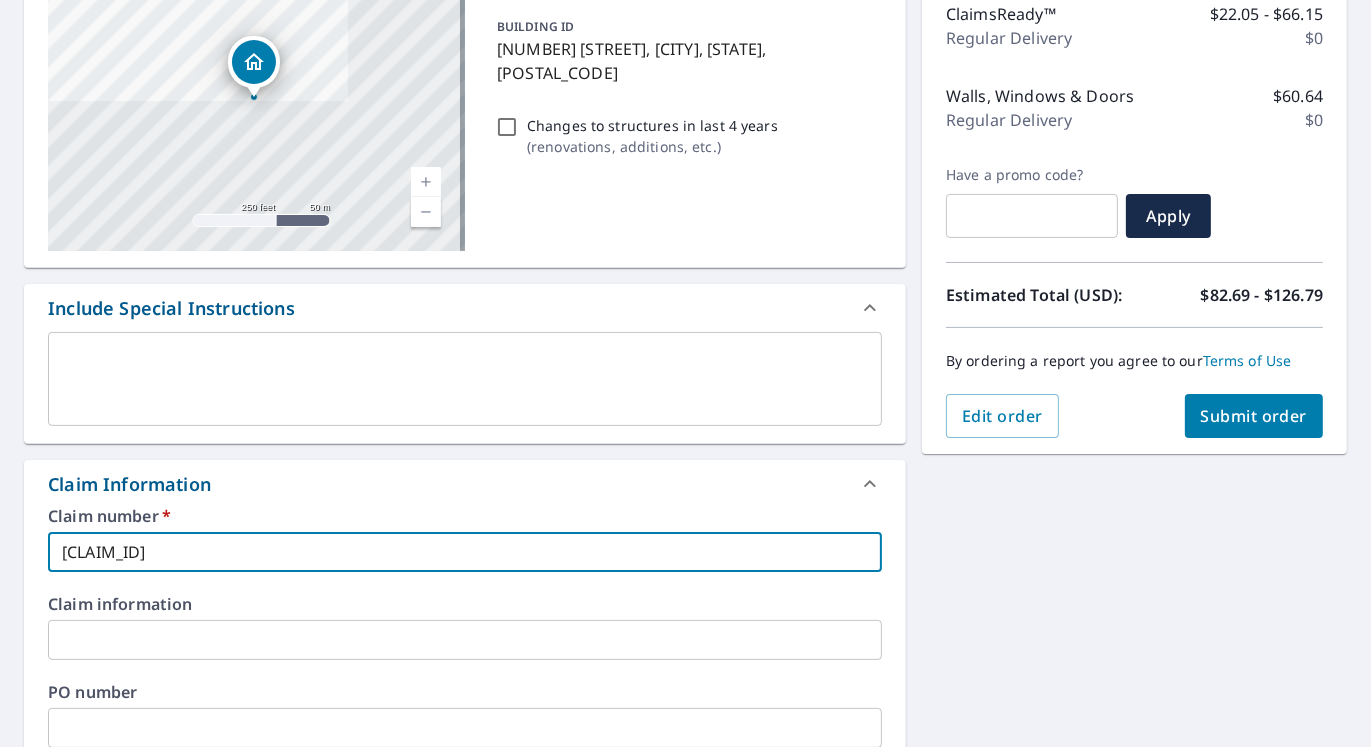 type on "[CLAIM_ID]" 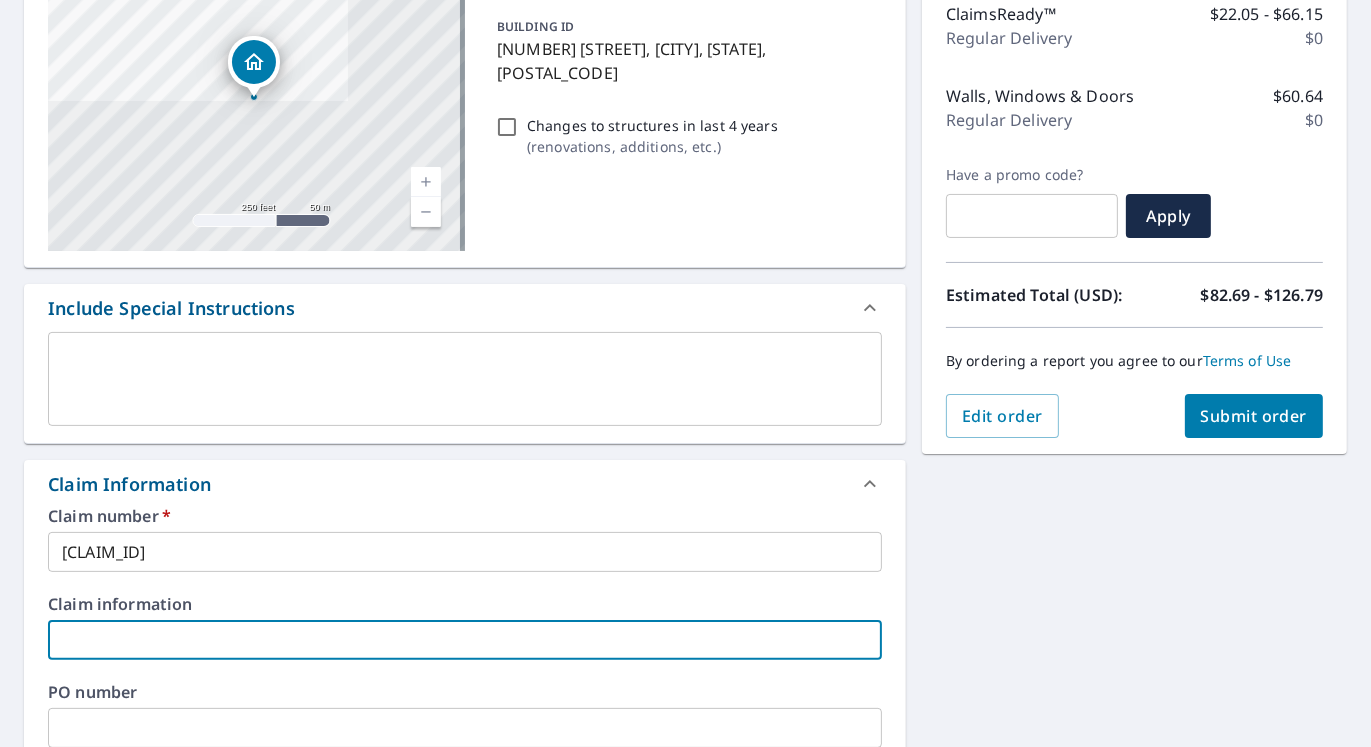 type on "A" 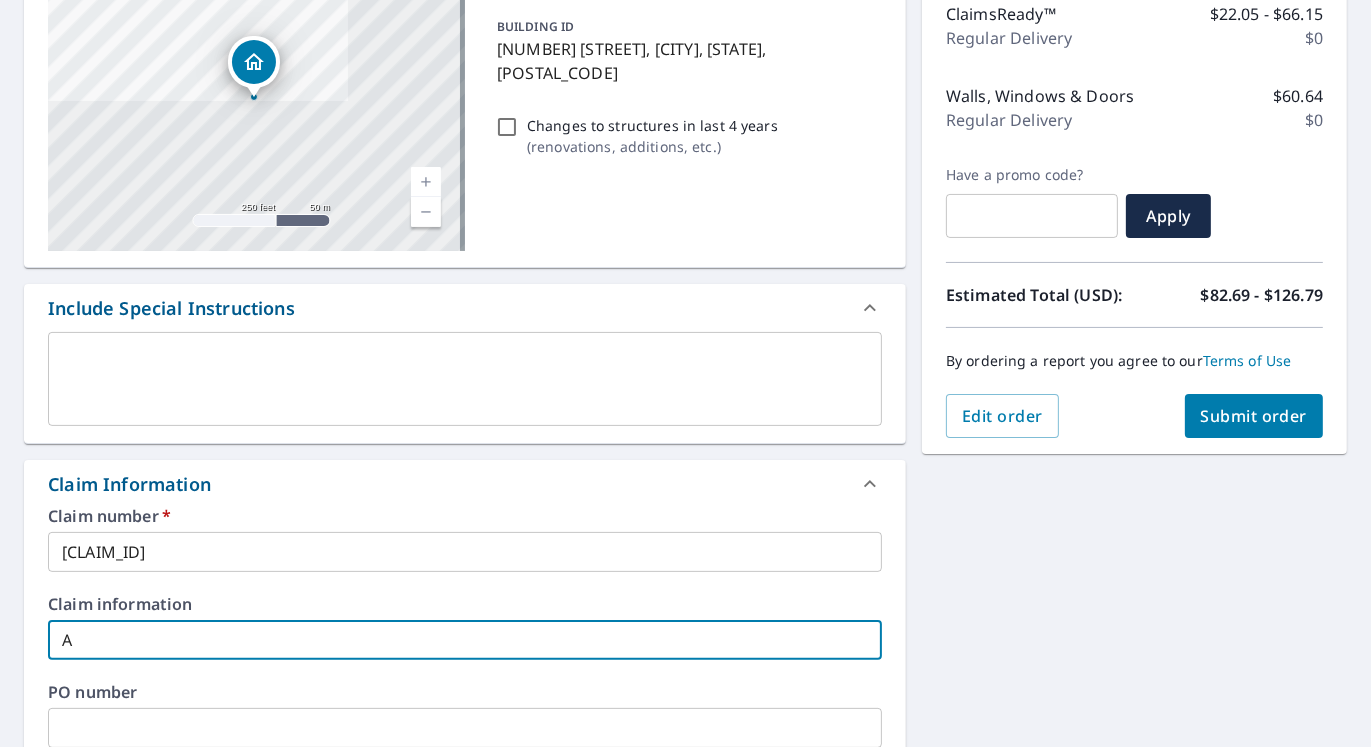 type on "[FIRST]" 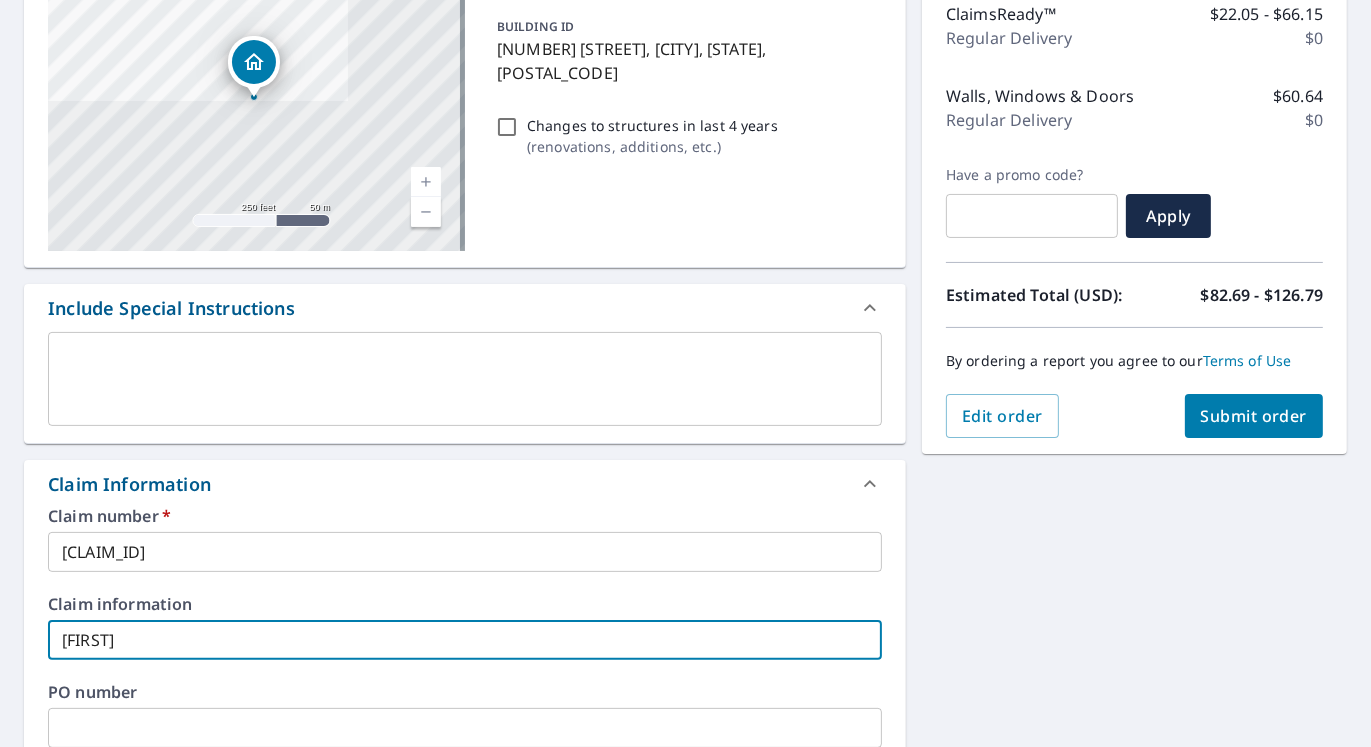type on "[LAST]" 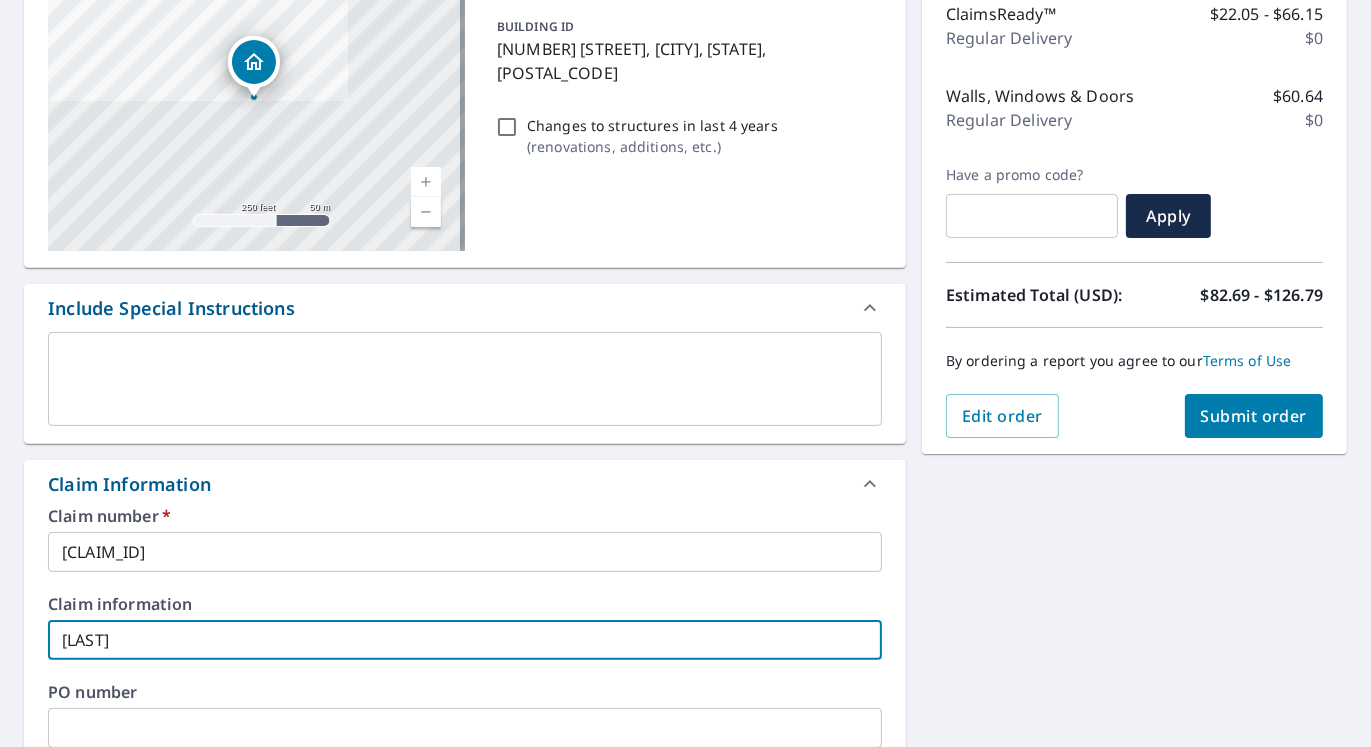 type on "[LAST]" 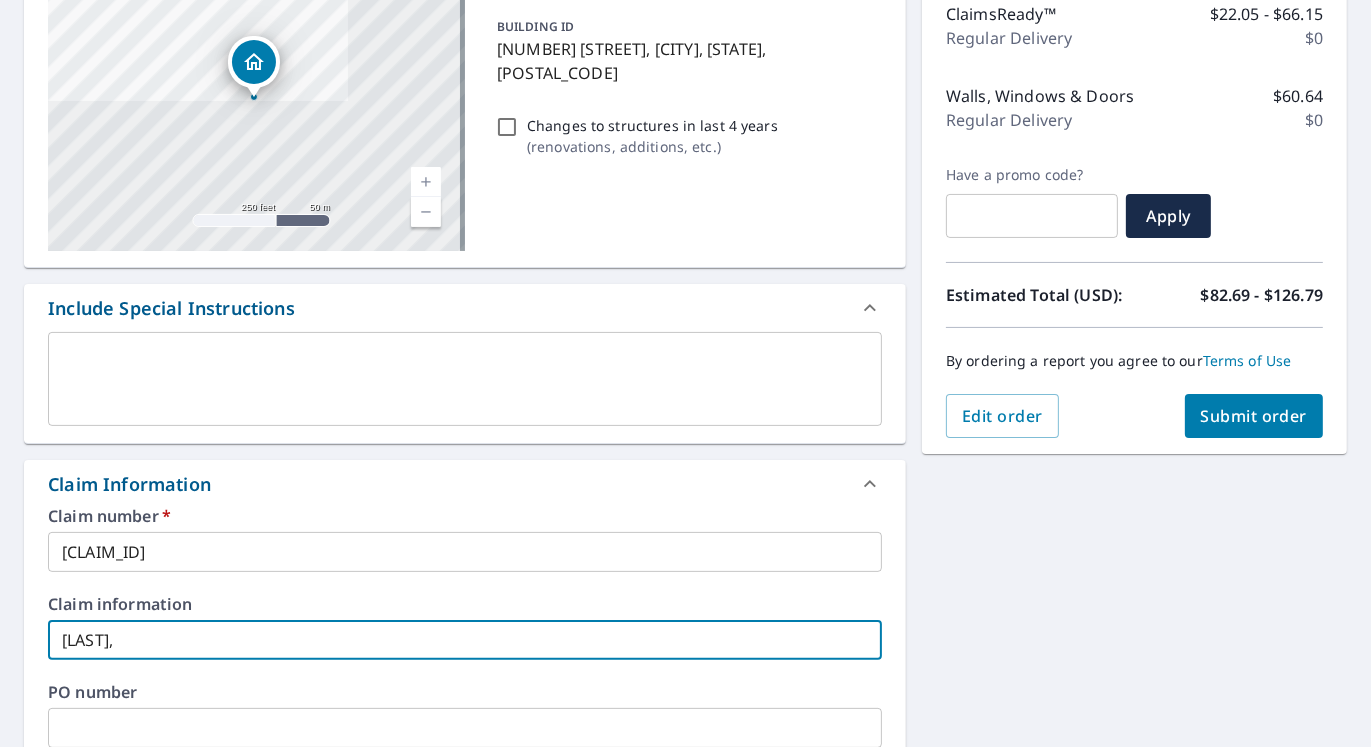 type on "[LAST]," 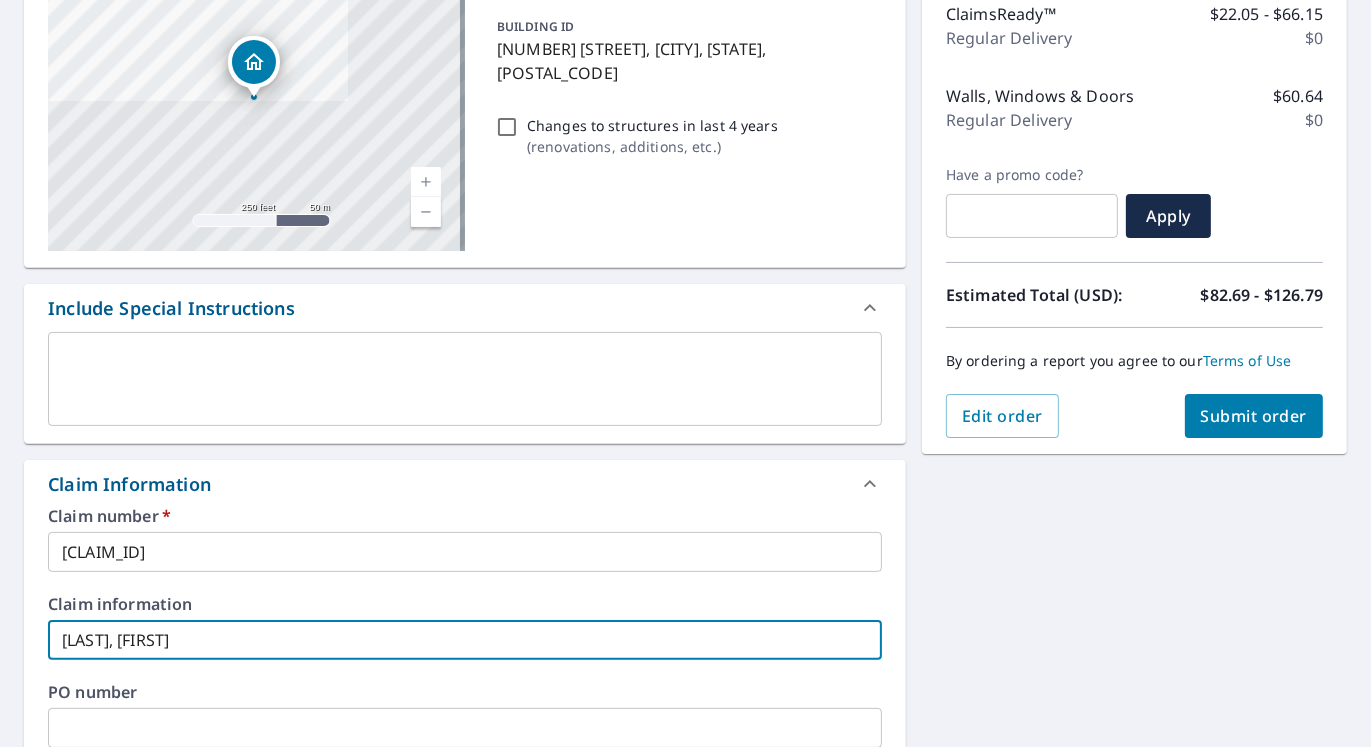 type on "[LAST]," 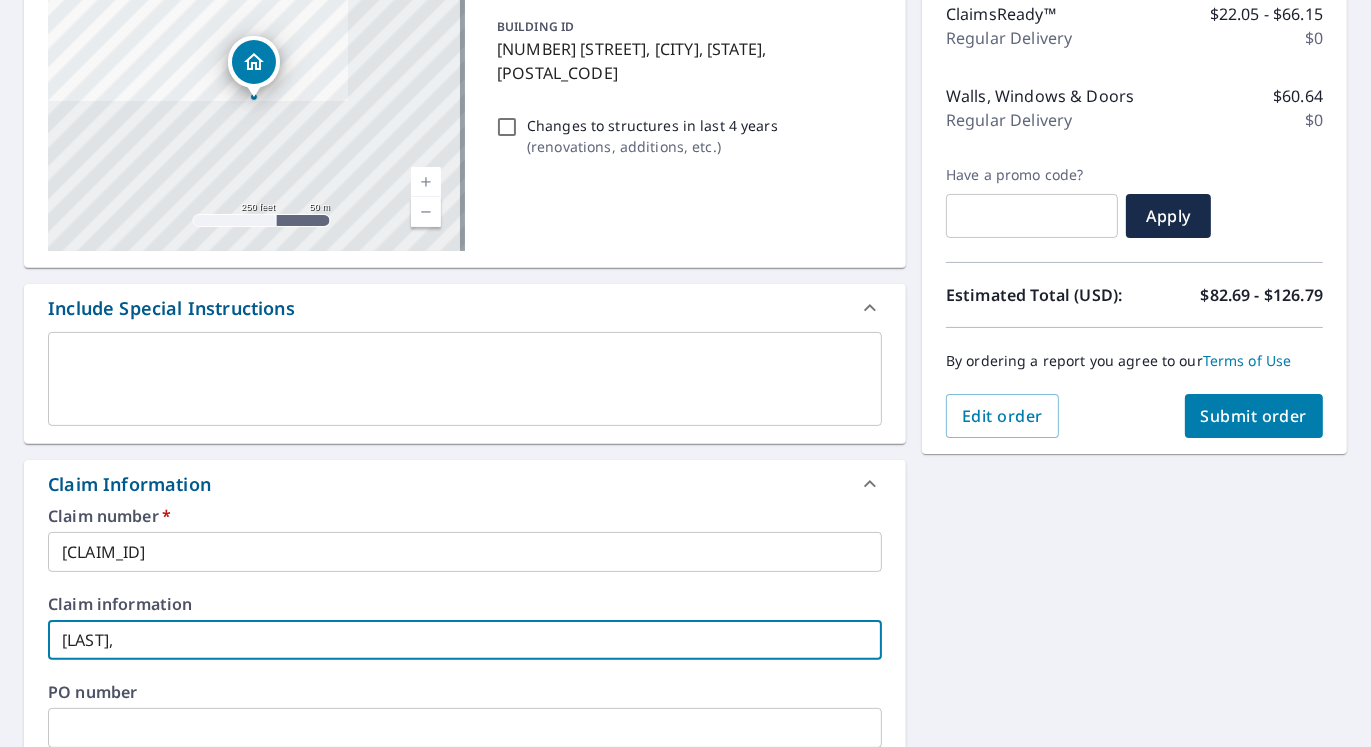 checkbox on "true" 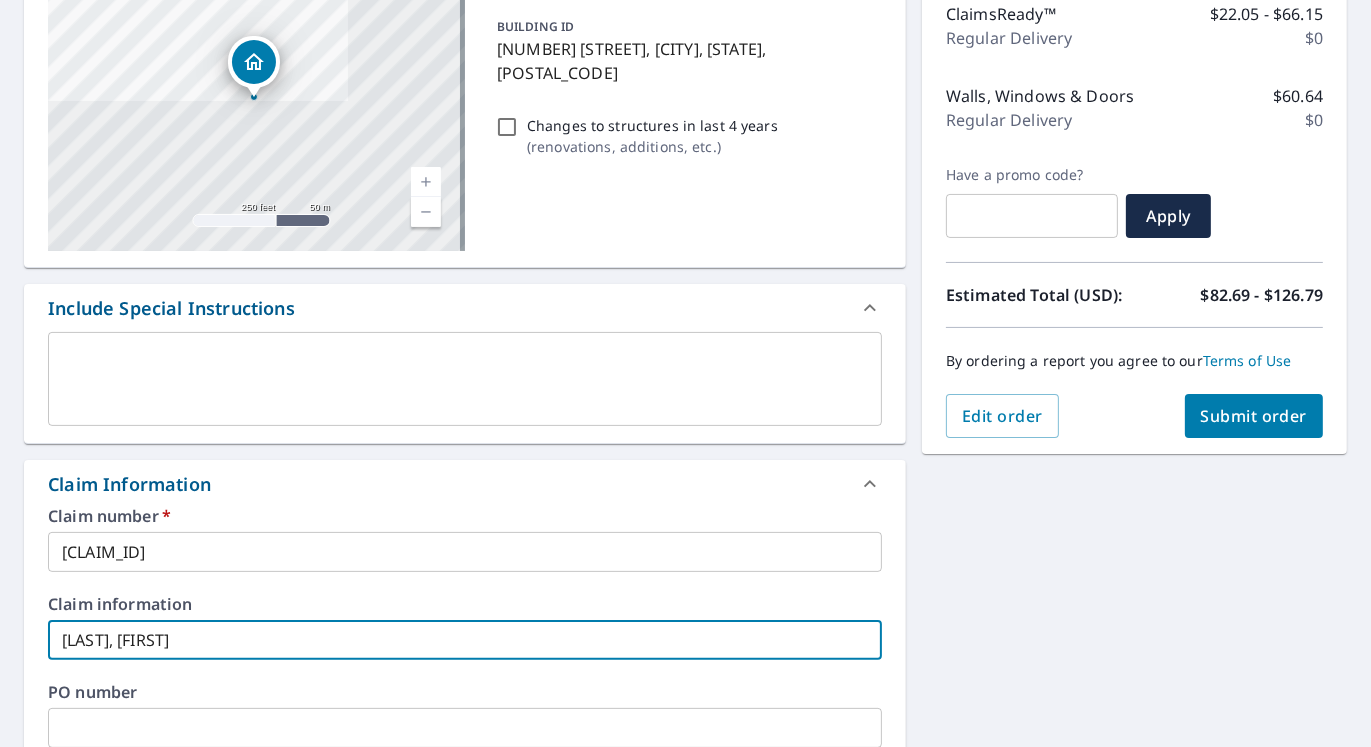 type on "[LAST], [FIRST]" 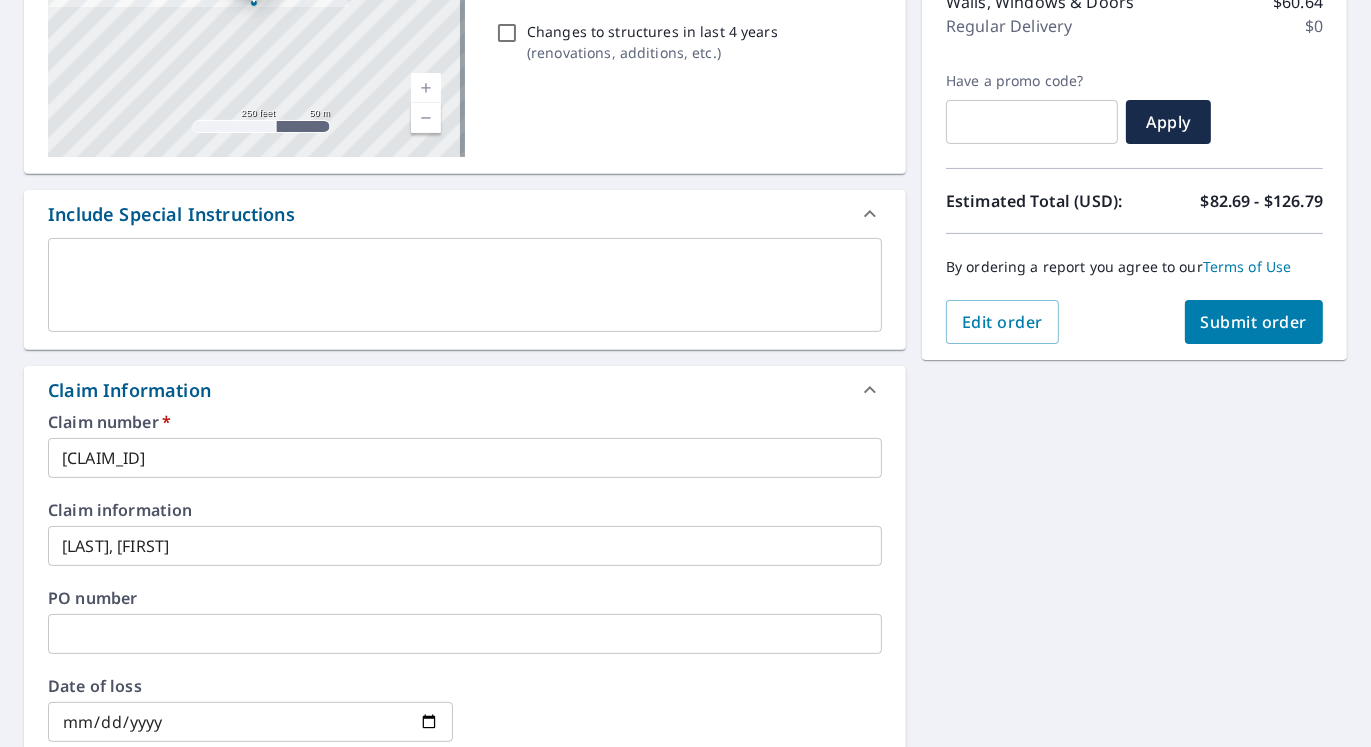 scroll, scrollTop: 400, scrollLeft: 0, axis: vertical 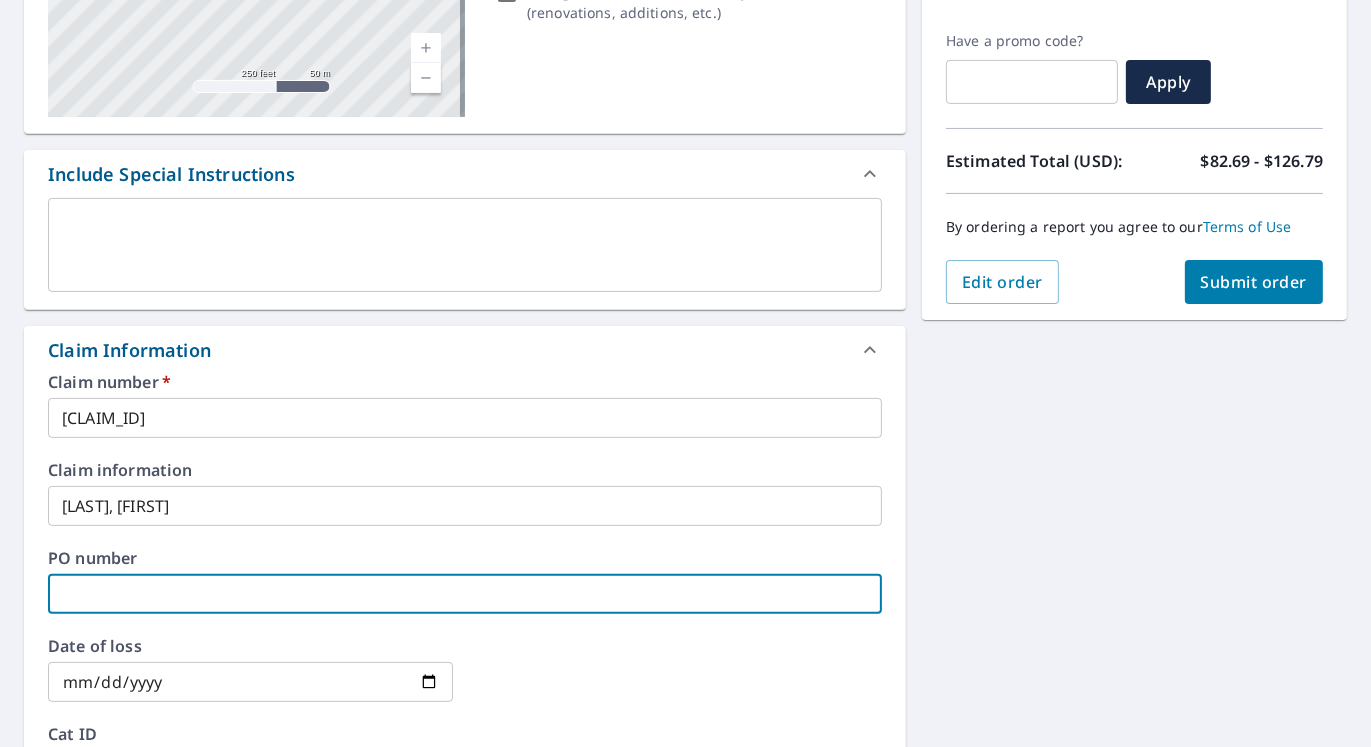 click at bounding box center (465, 594) 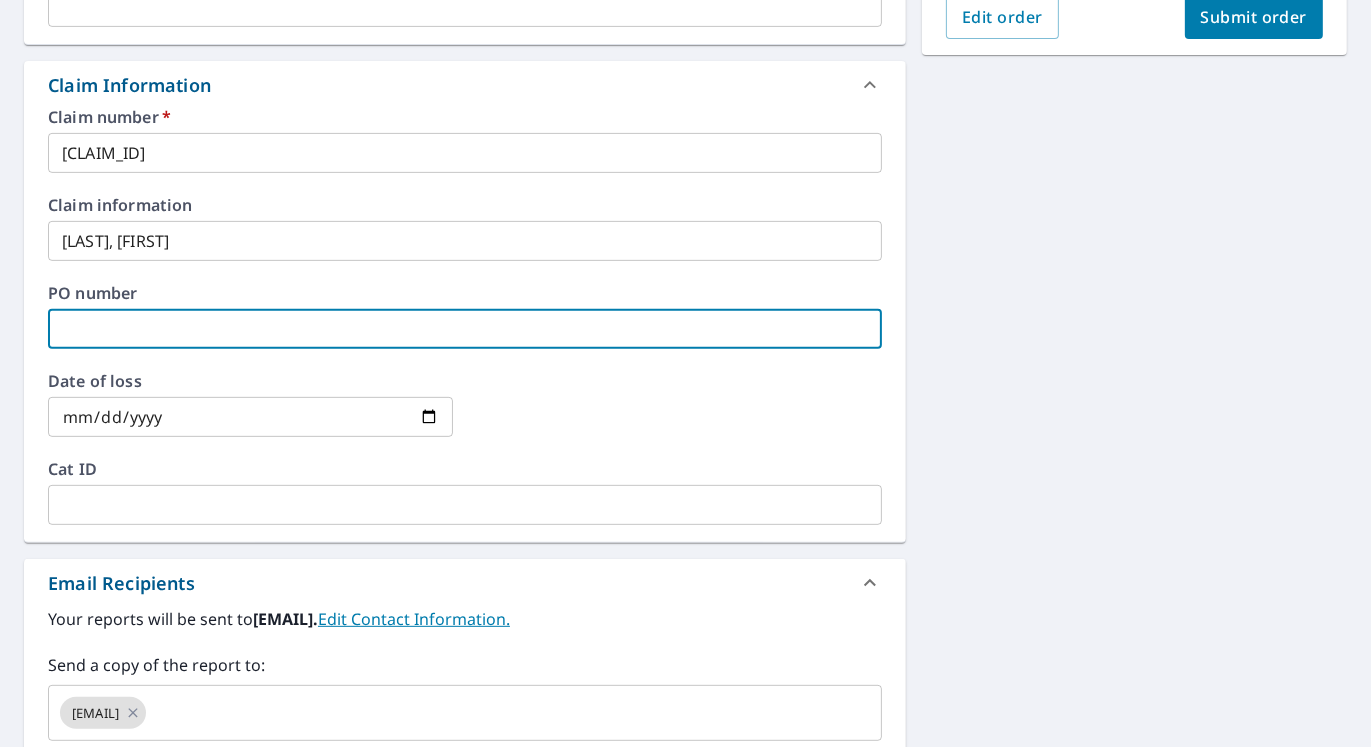 scroll, scrollTop: 666, scrollLeft: 0, axis: vertical 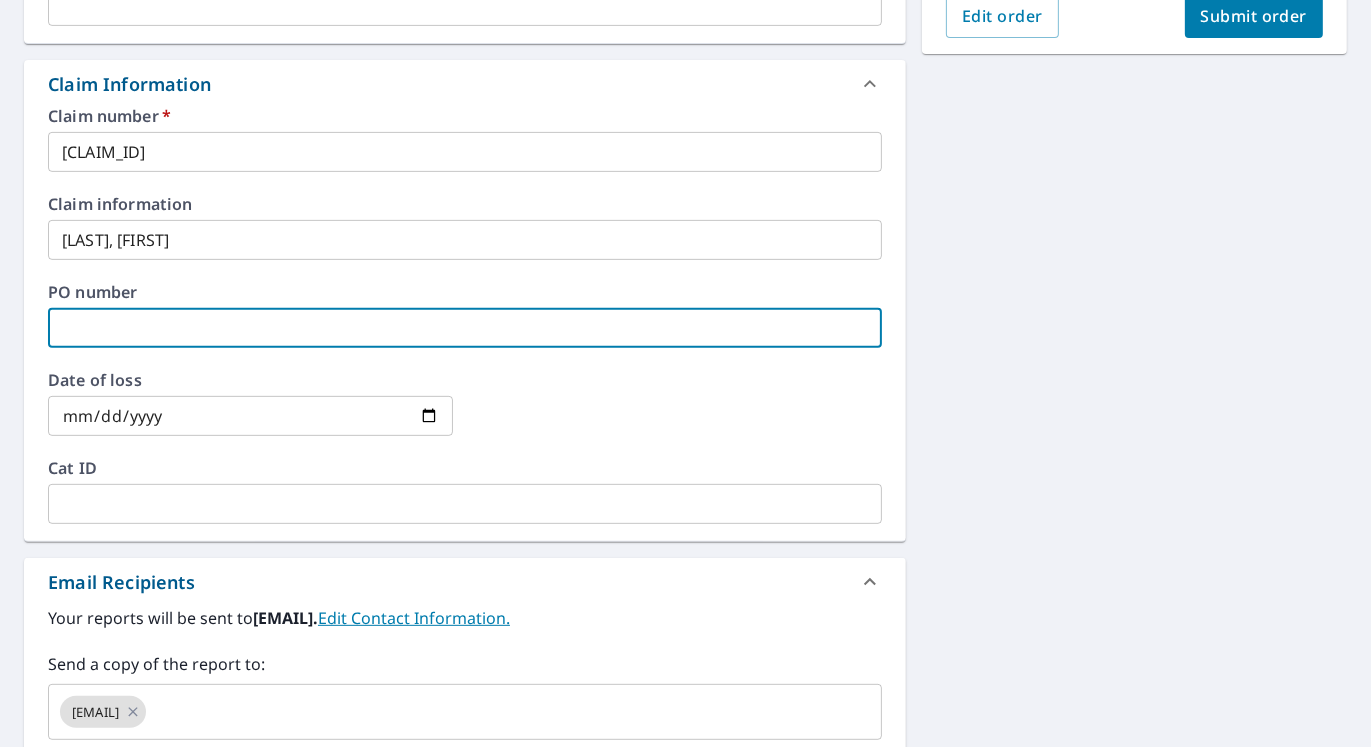 click at bounding box center (465, 504) 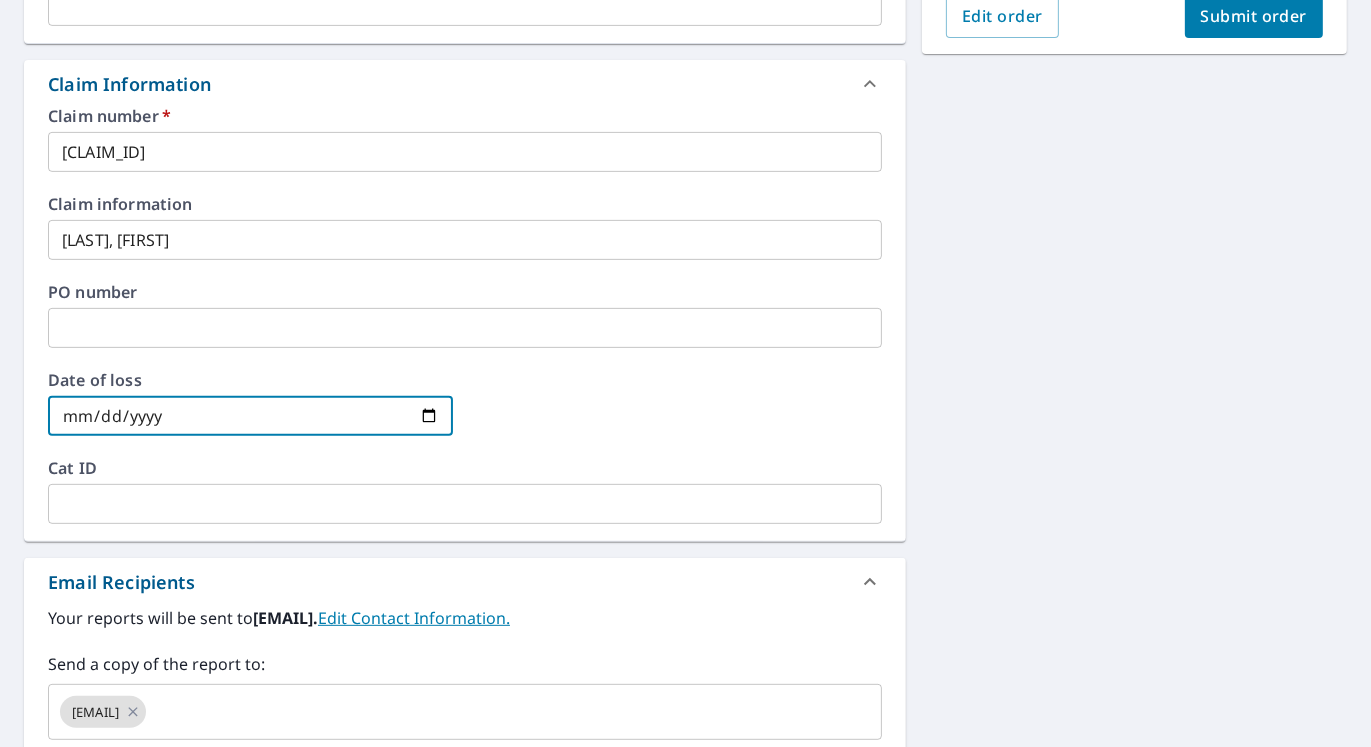 click at bounding box center [250, 416] 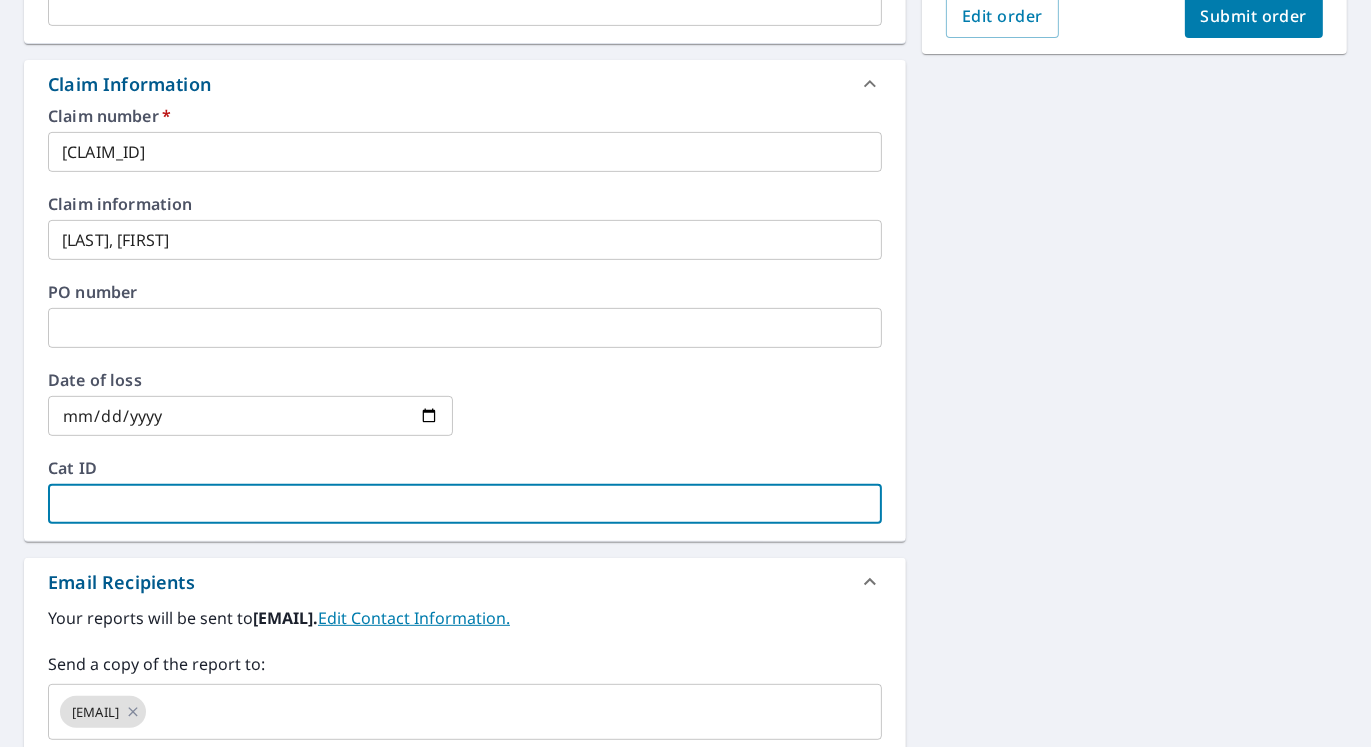 click at bounding box center (465, 504) 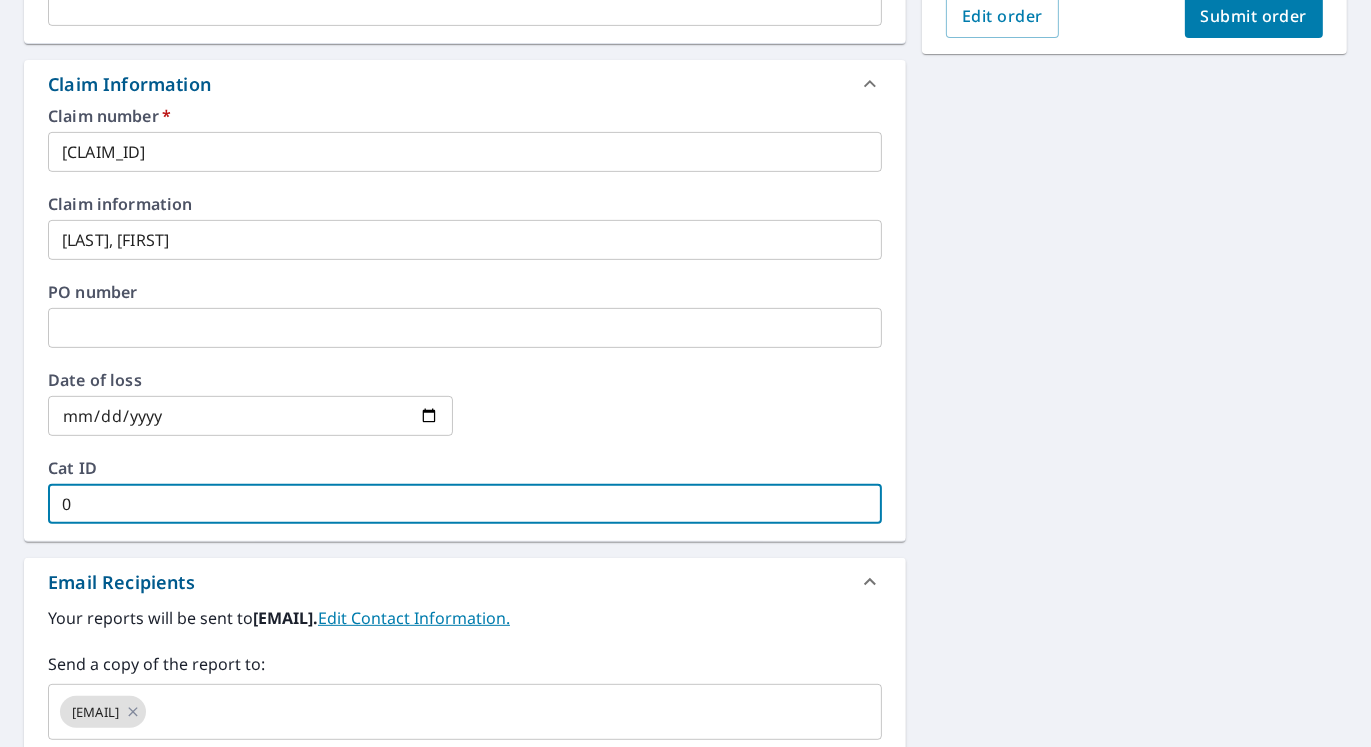 type on "07" 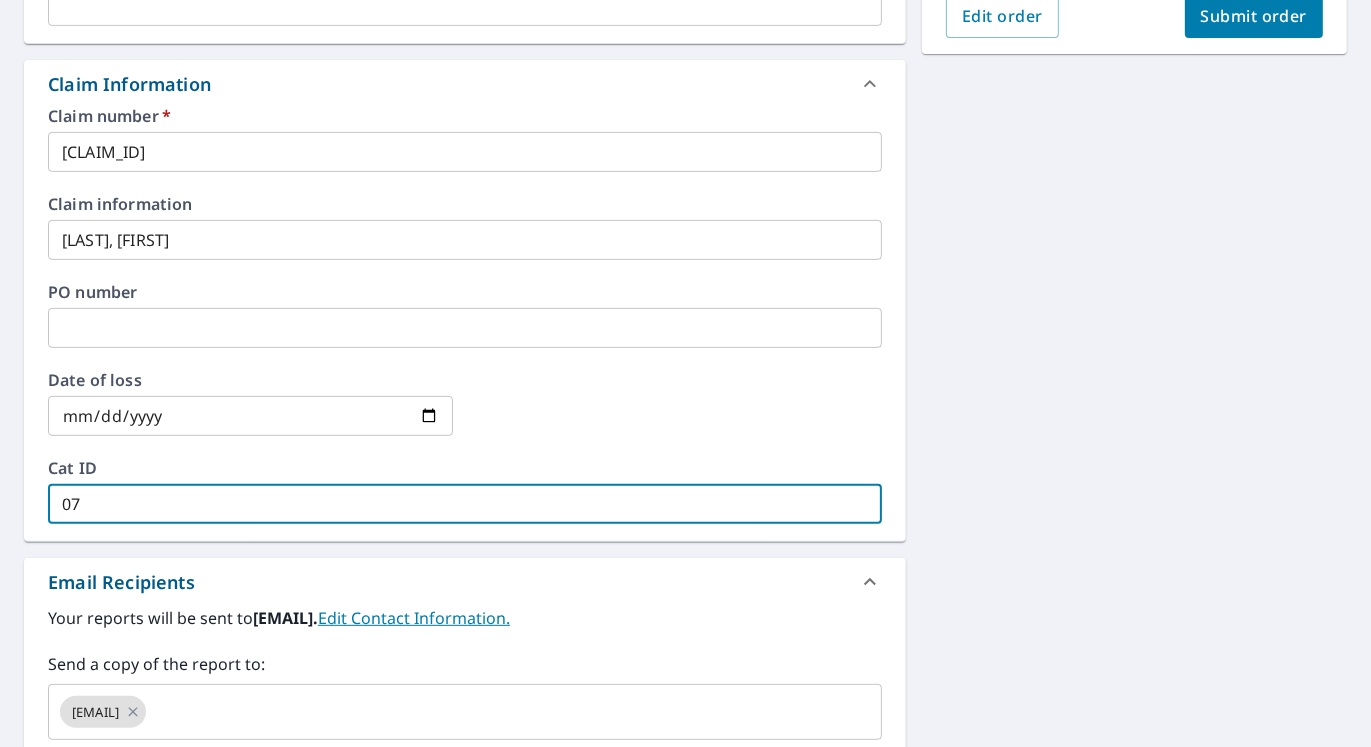 type on "07" 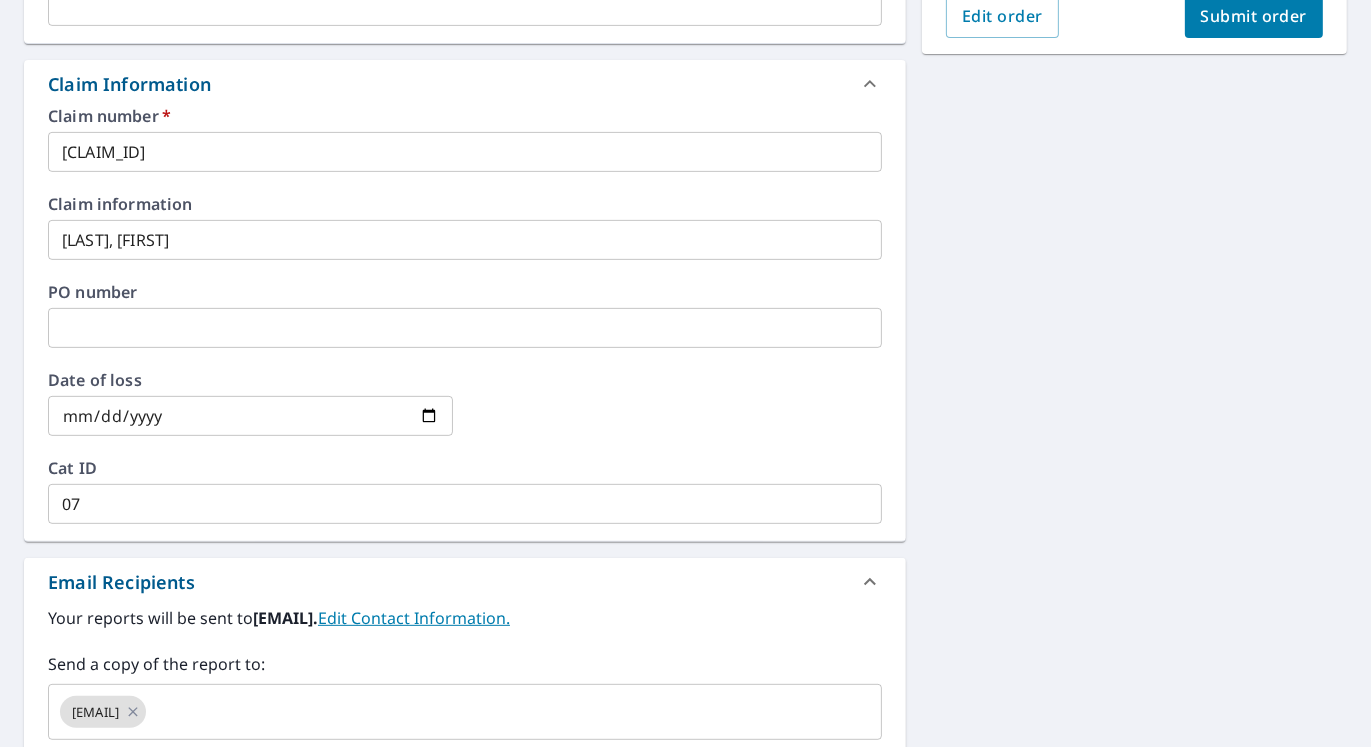 click at bounding box center (679, 416) 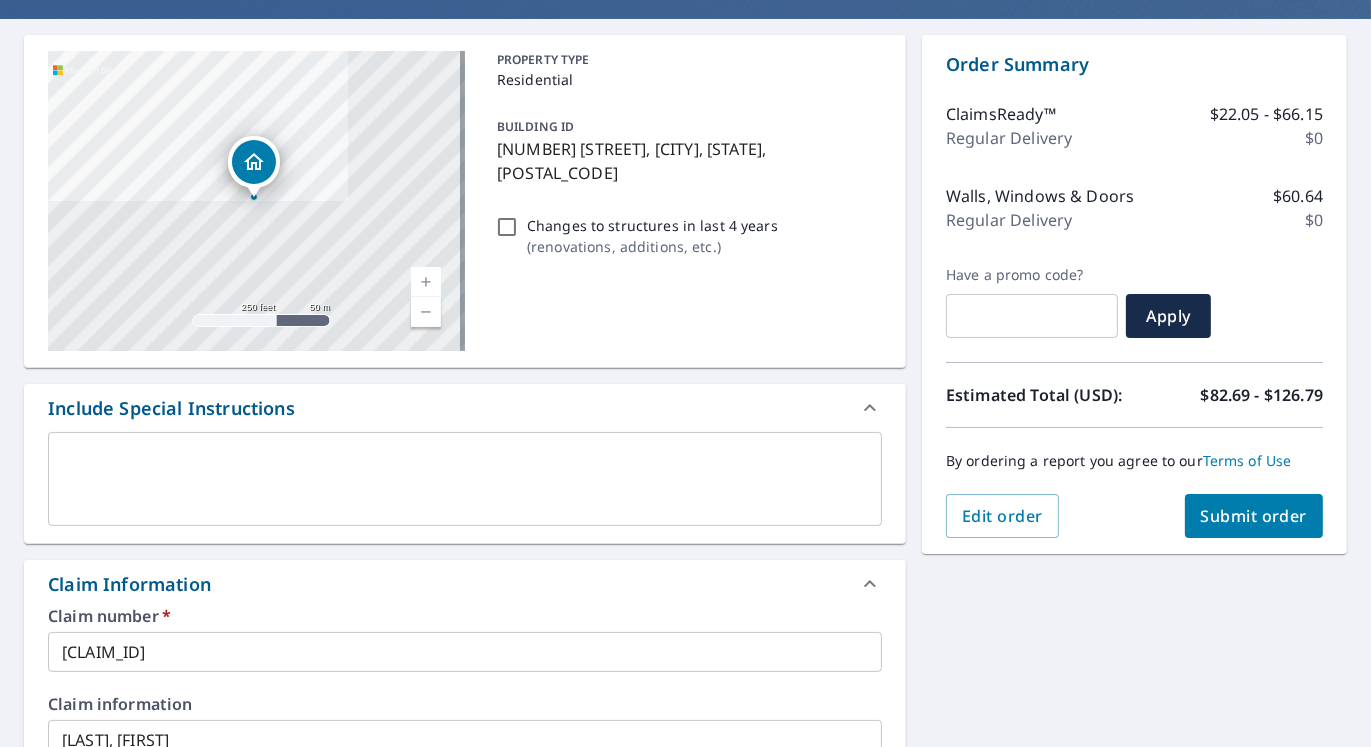 scroll, scrollTop: 0, scrollLeft: 0, axis: both 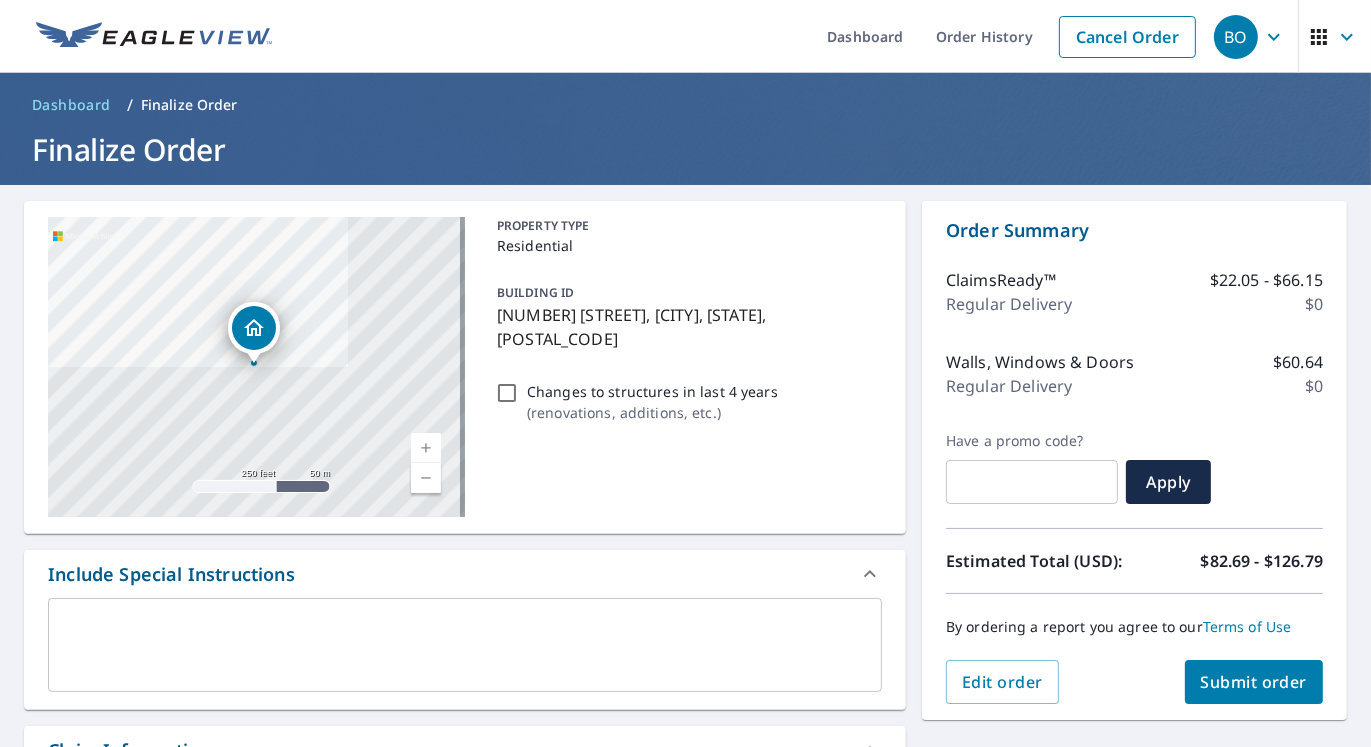 click on "Submit order" at bounding box center [1254, 682] 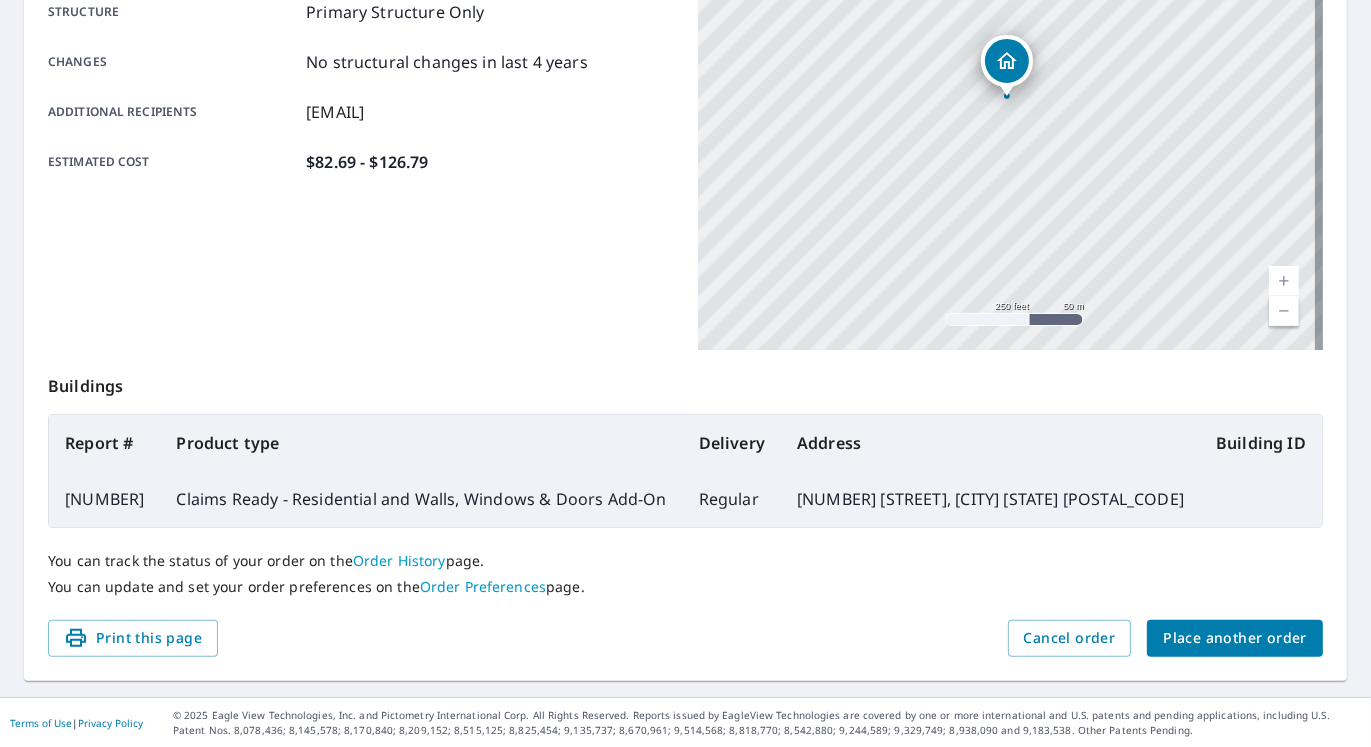scroll, scrollTop: 0, scrollLeft: 0, axis: both 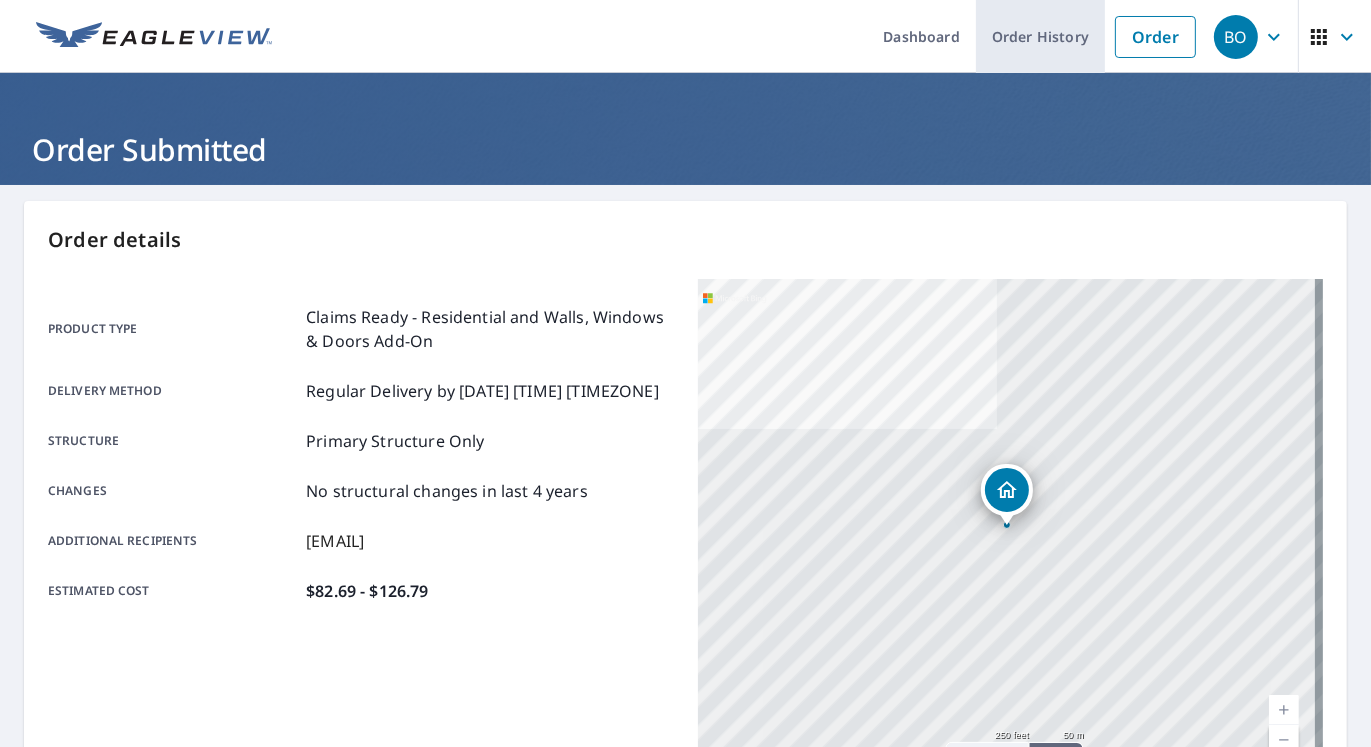 click on "Order History" at bounding box center (1040, 36) 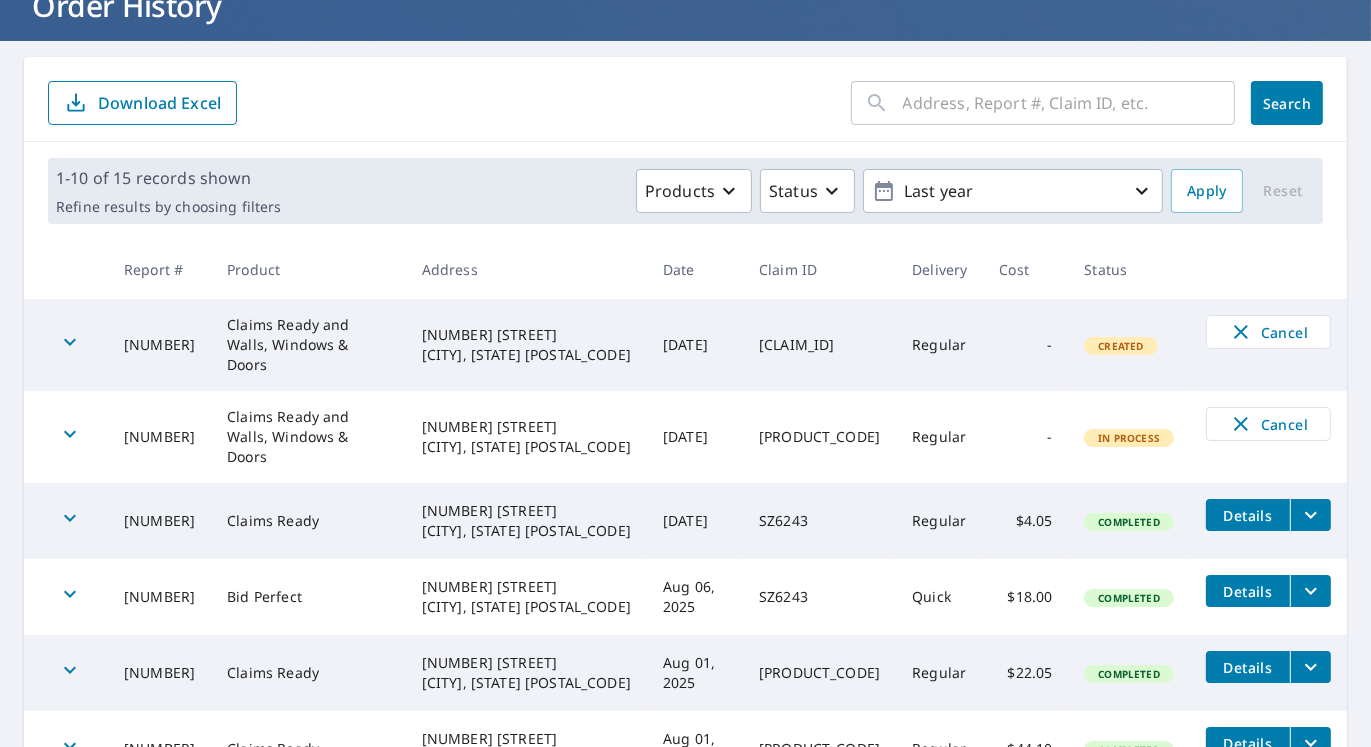 scroll, scrollTop: 266, scrollLeft: 0, axis: vertical 